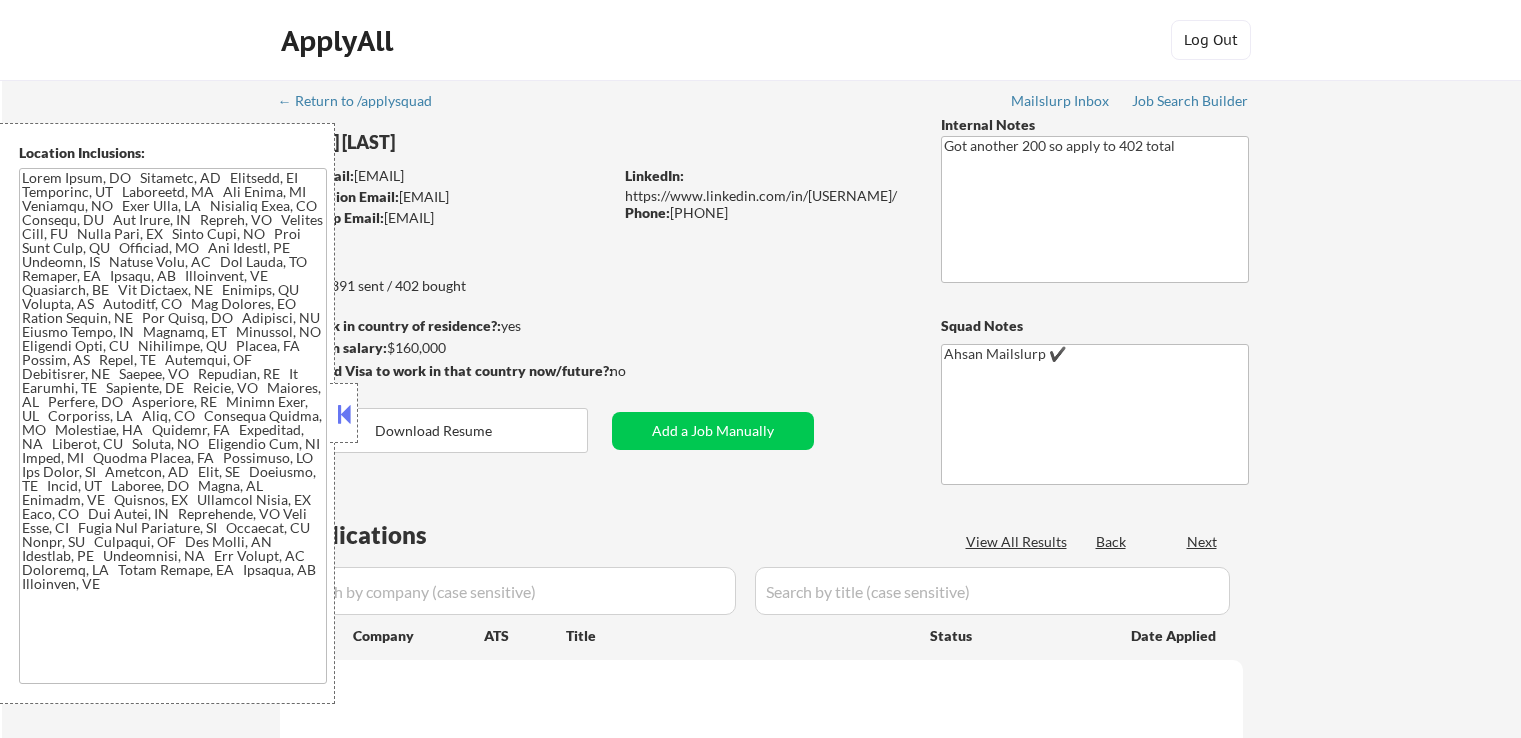 select on ""pending"" 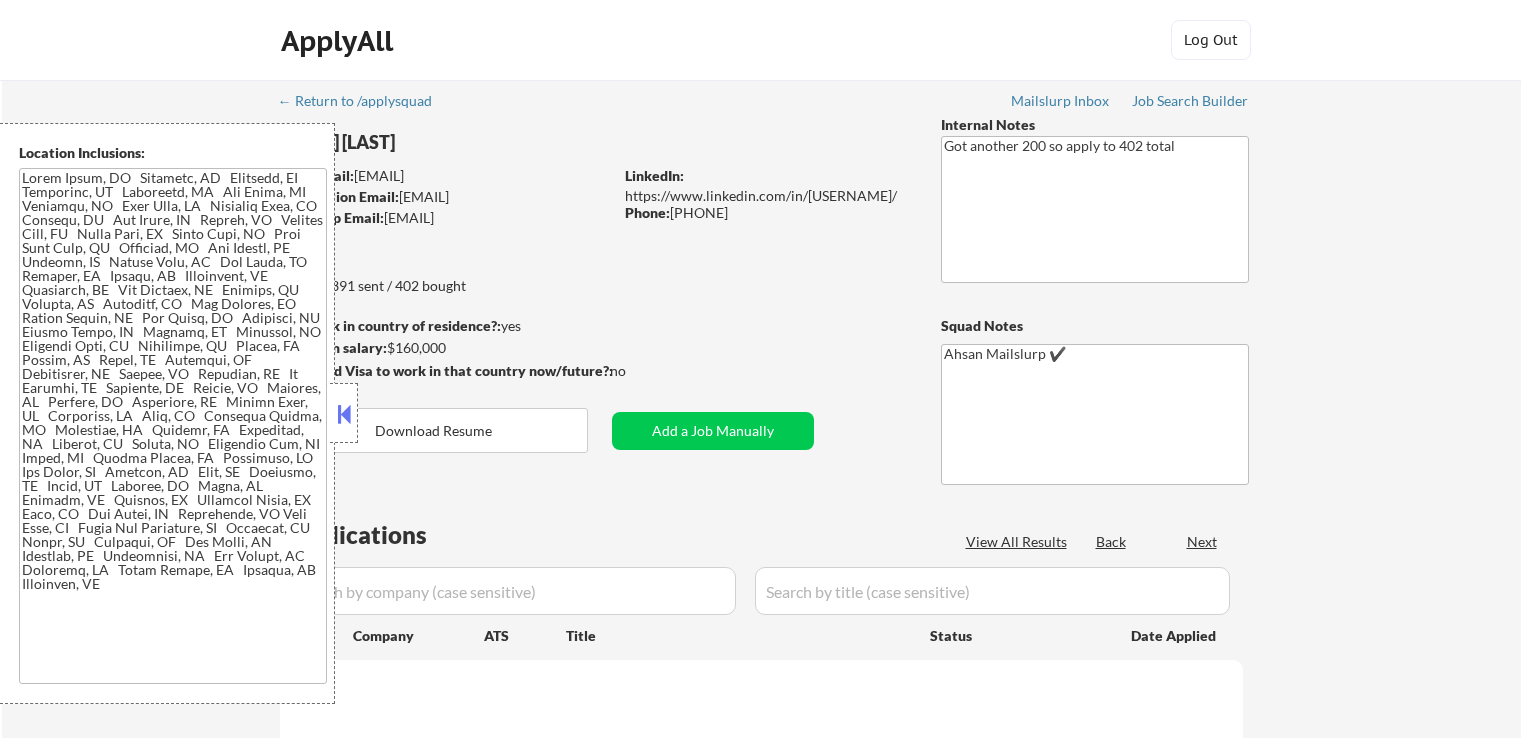 select on ""pending"" 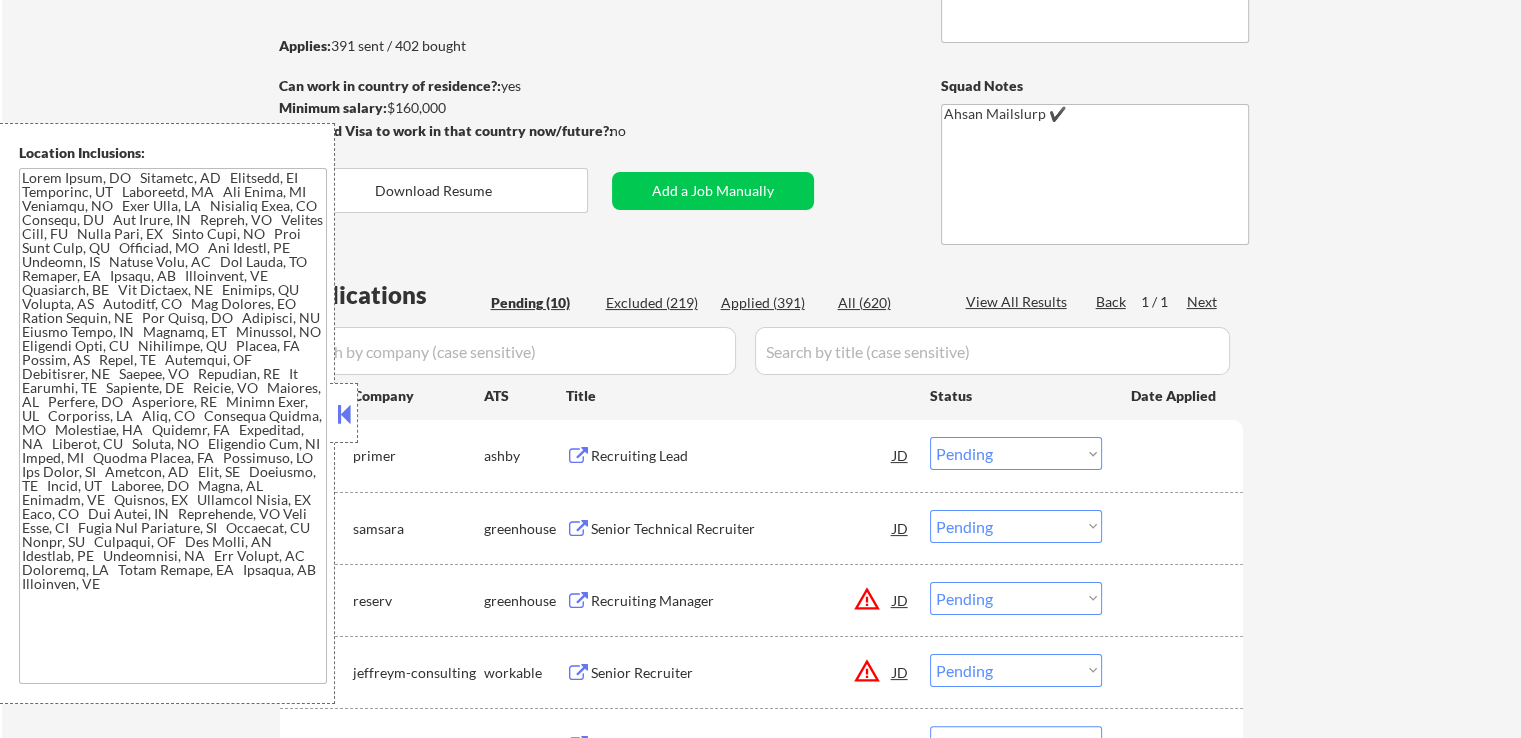 scroll, scrollTop: 400, scrollLeft: 0, axis: vertical 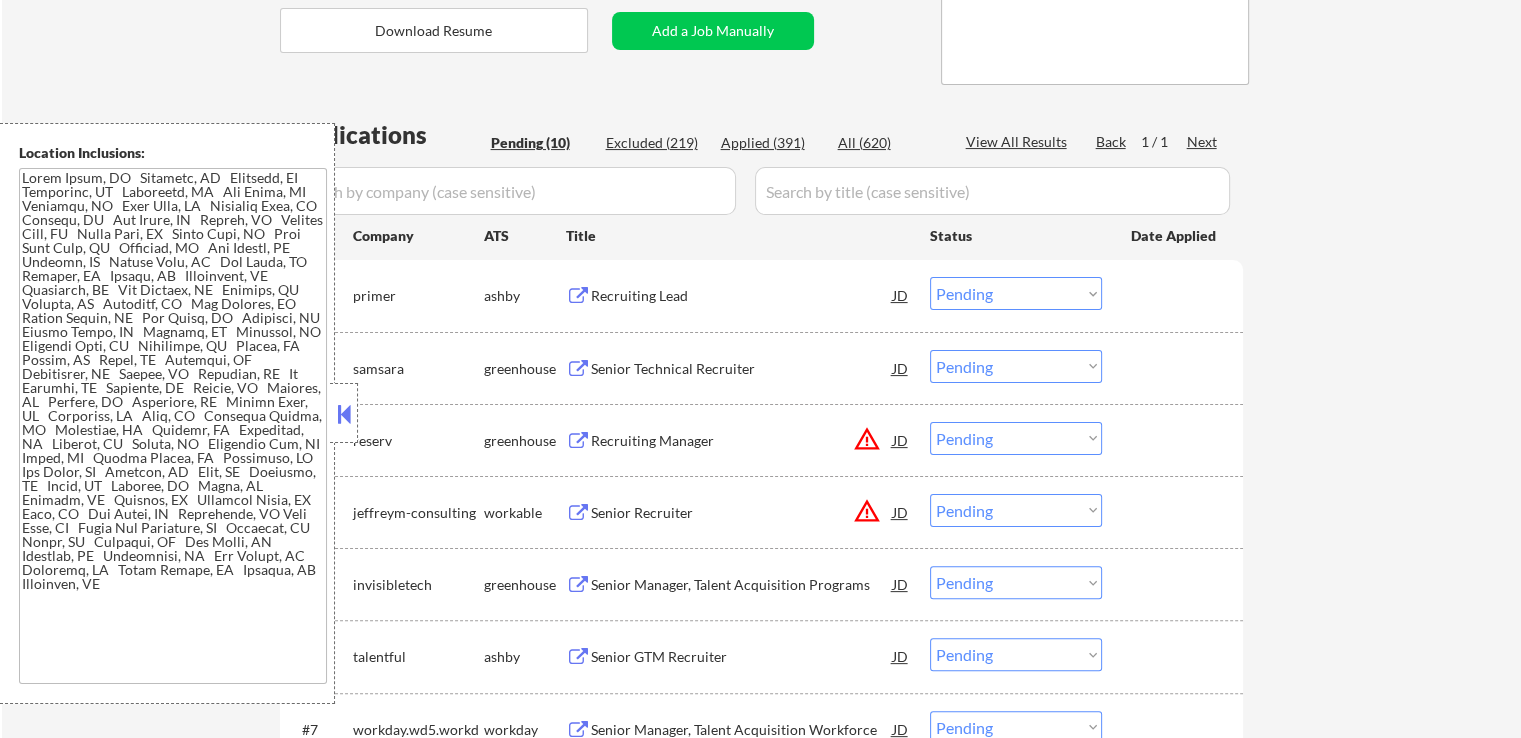 click on "Recruiting Lead" at bounding box center [742, 296] 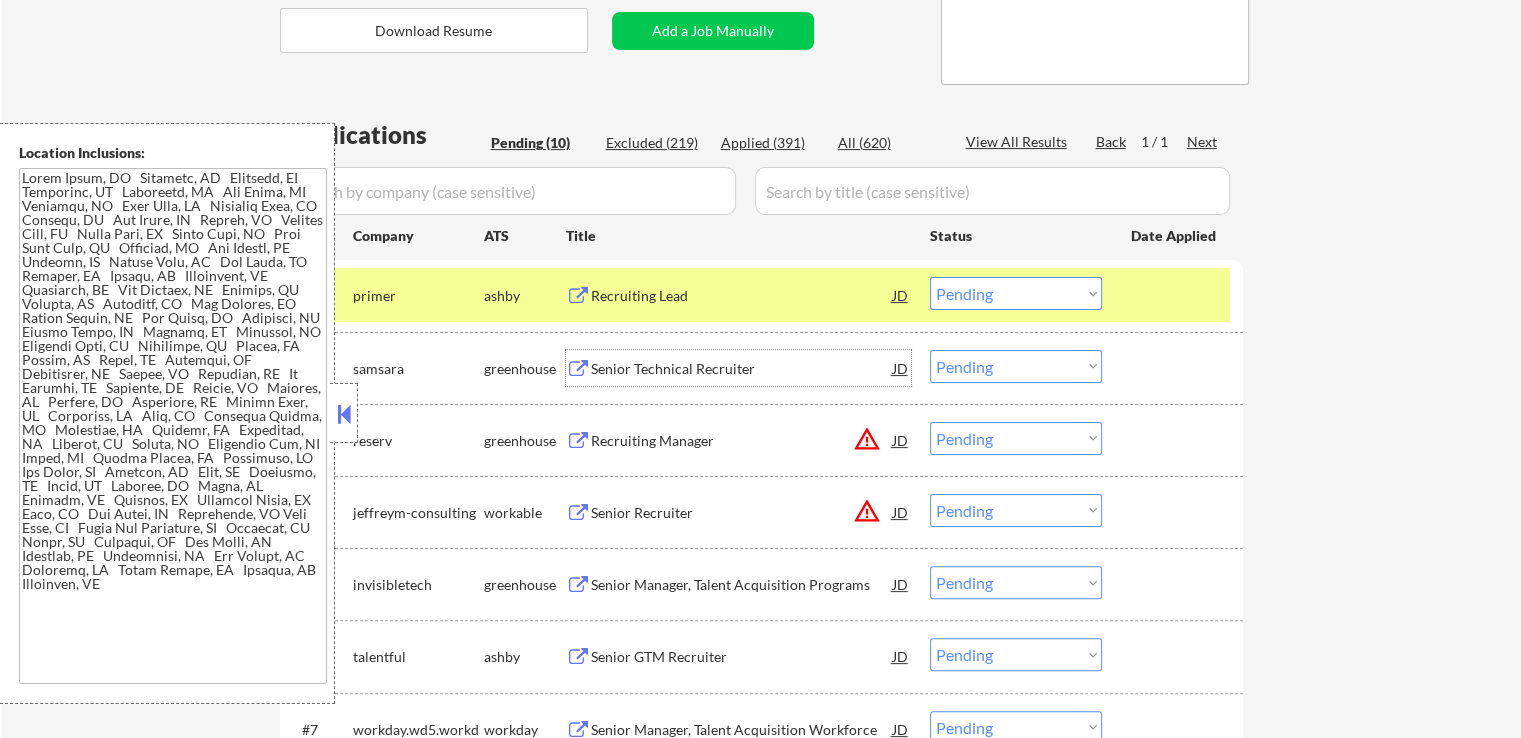 click on "Senior Technical Recruiter" at bounding box center [742, 369] 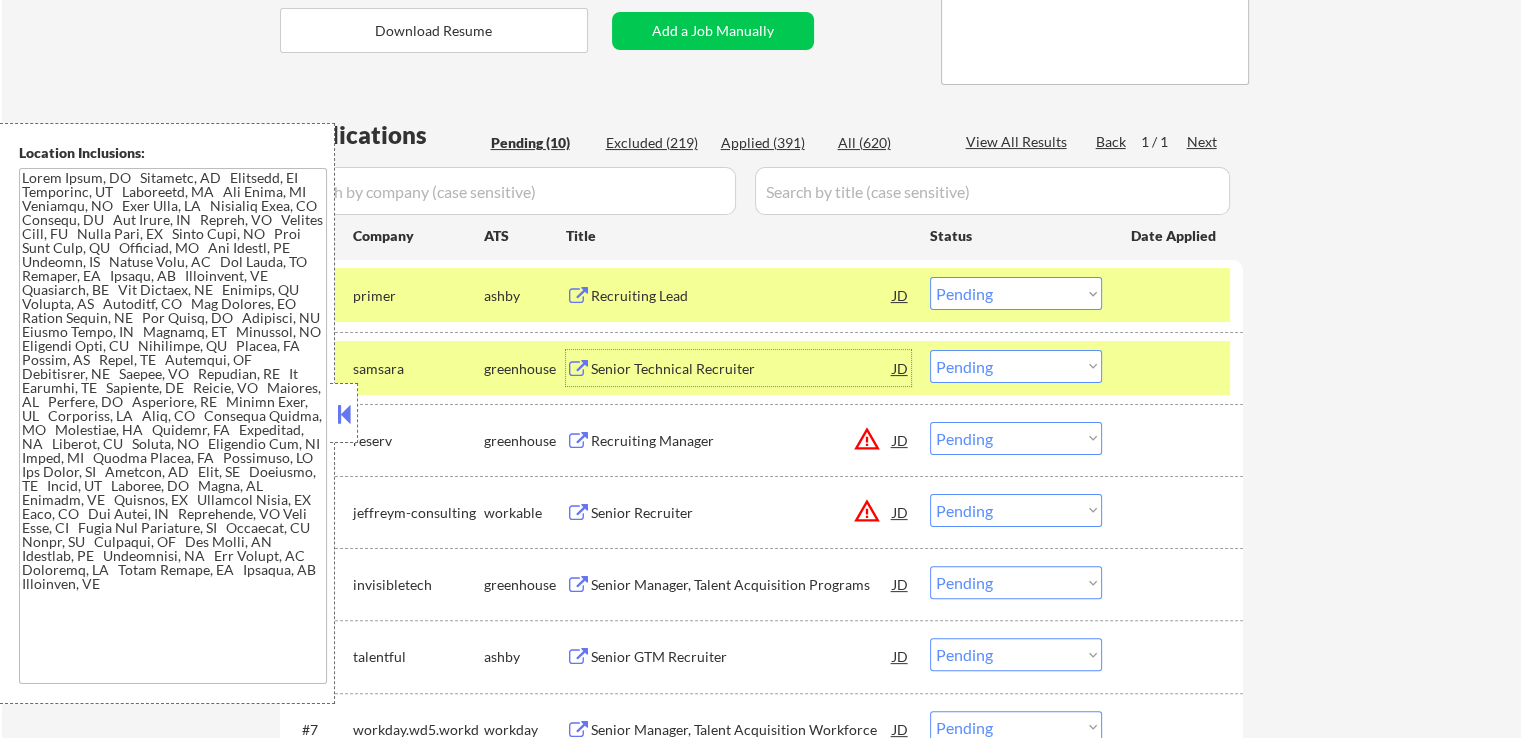 scroll, scrollTop: 500, scrollLeft: 0, axis: vertical 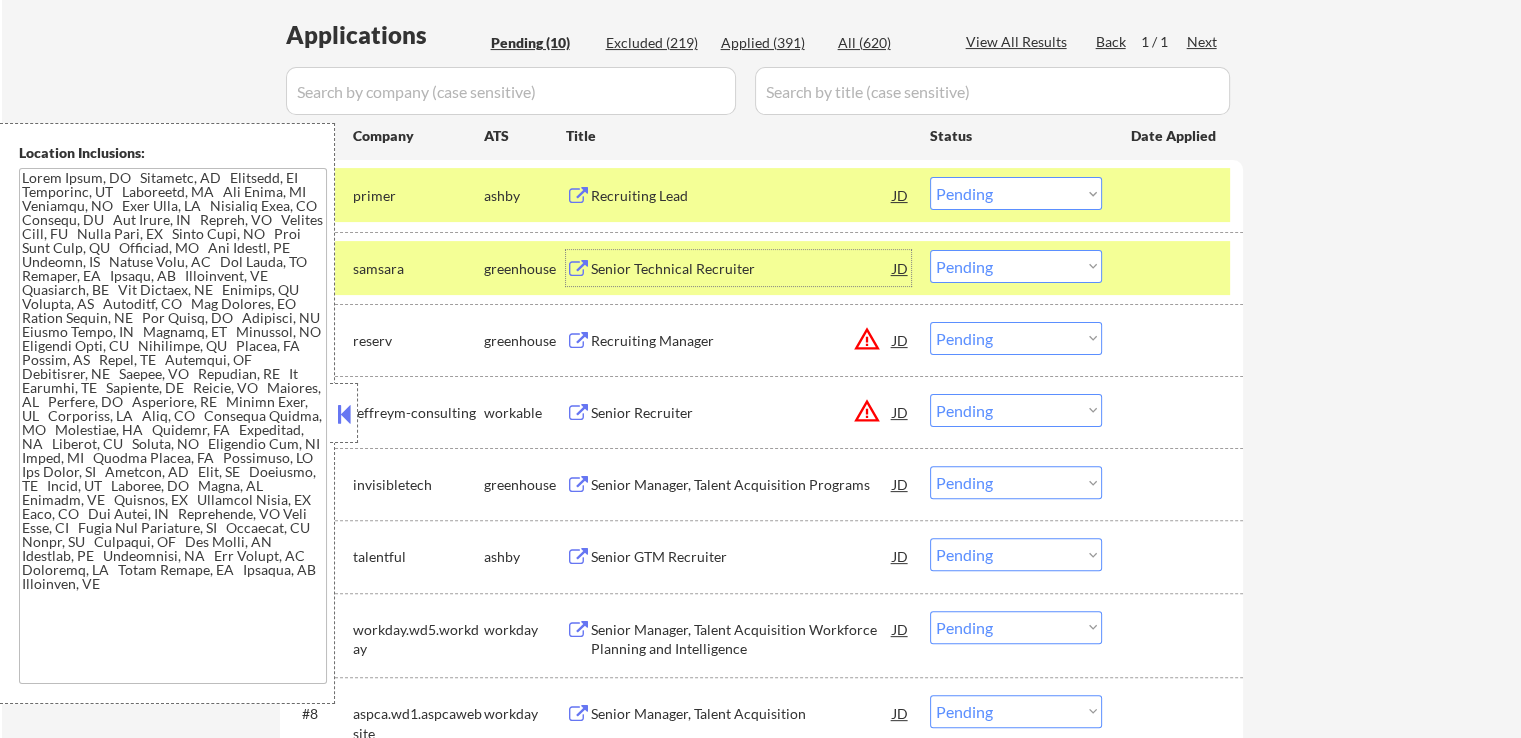 click on "Choose an option... Pending Applied Excluded (Questions) Excluded (Expired) Excluded (Location) Excluded (Bad Match) Excluded (Blocklist) Excluded (Salary) Excluded (Other)" at bounding box center [1016, 266] 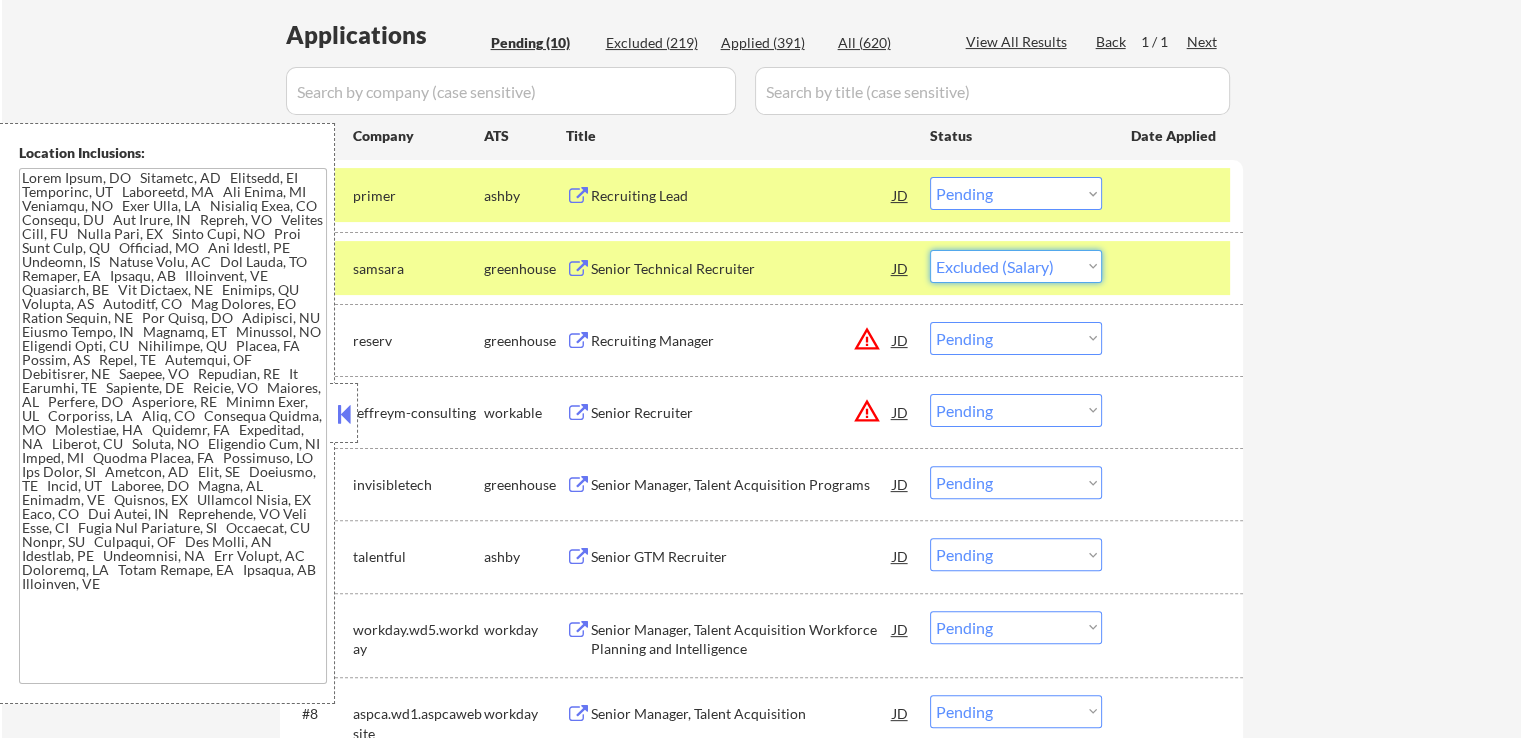 click on "Choose an option... Pending Applied Excluded (Questions) Excluded (Expired) Excluded (Location) Excluded (Bad Match) Excluded (Blocklist) Excluded (Salary) Excluded (Other)" at bounding box center (1016, 266) 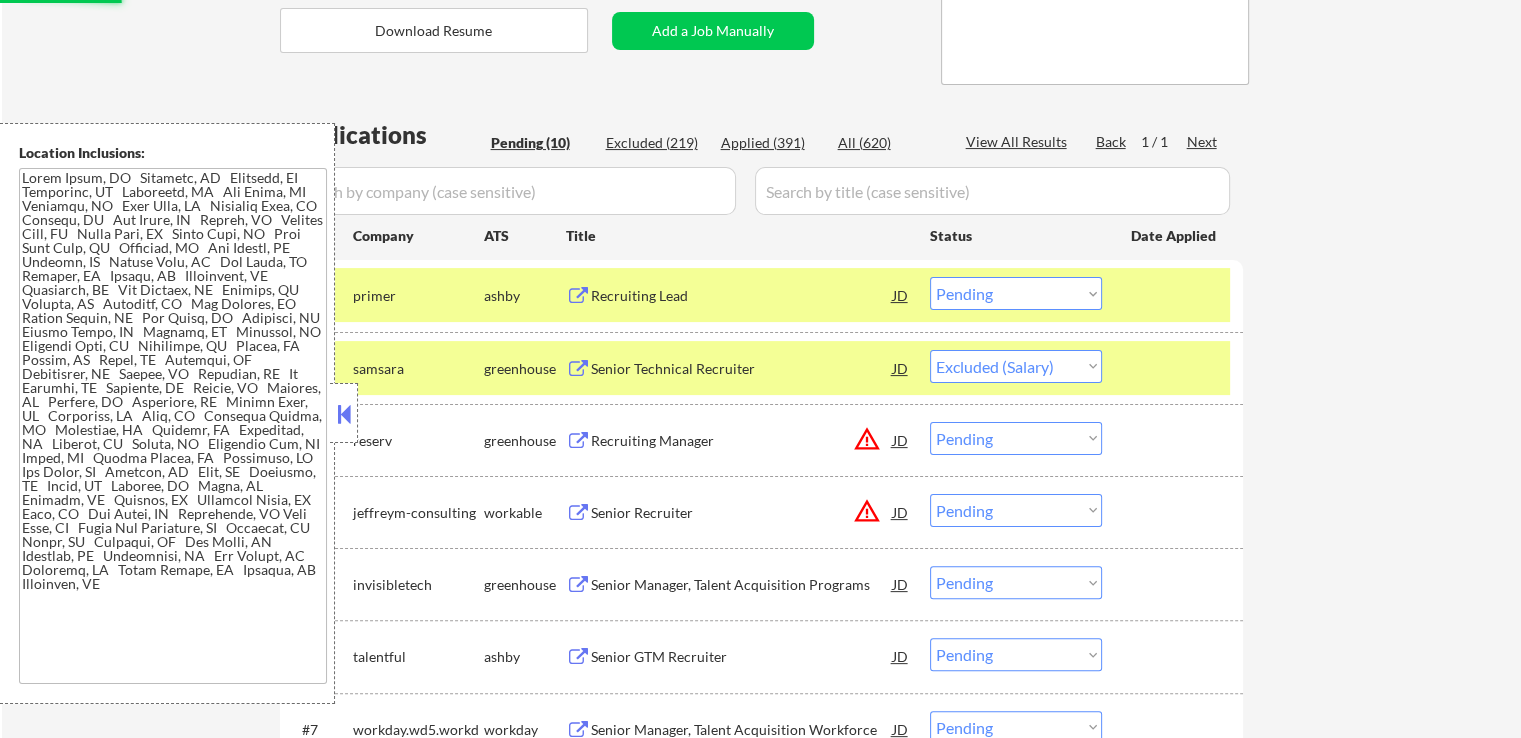 scroll, scrollTop: 200, scrollLeft: 0, axis: vertical 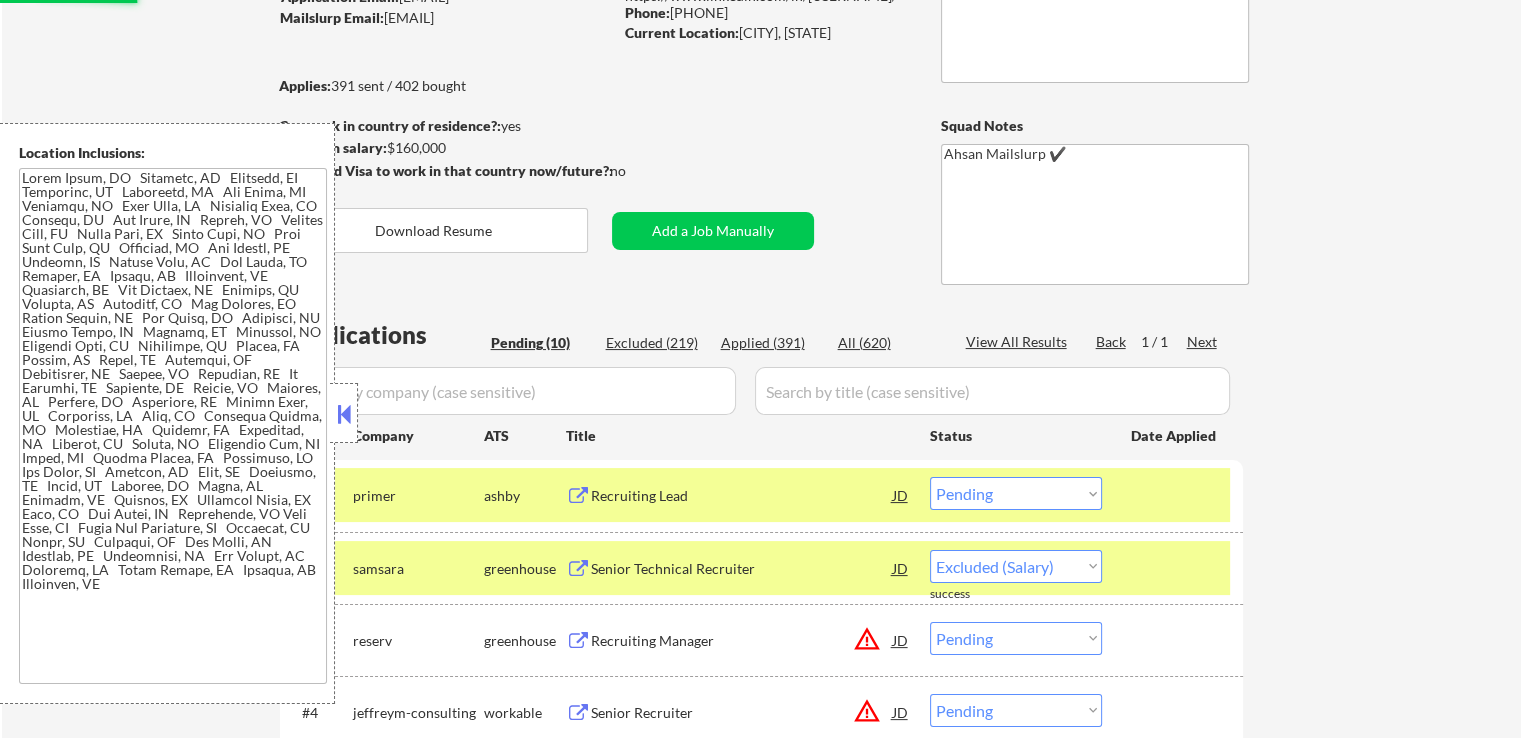 select on ""pending"" 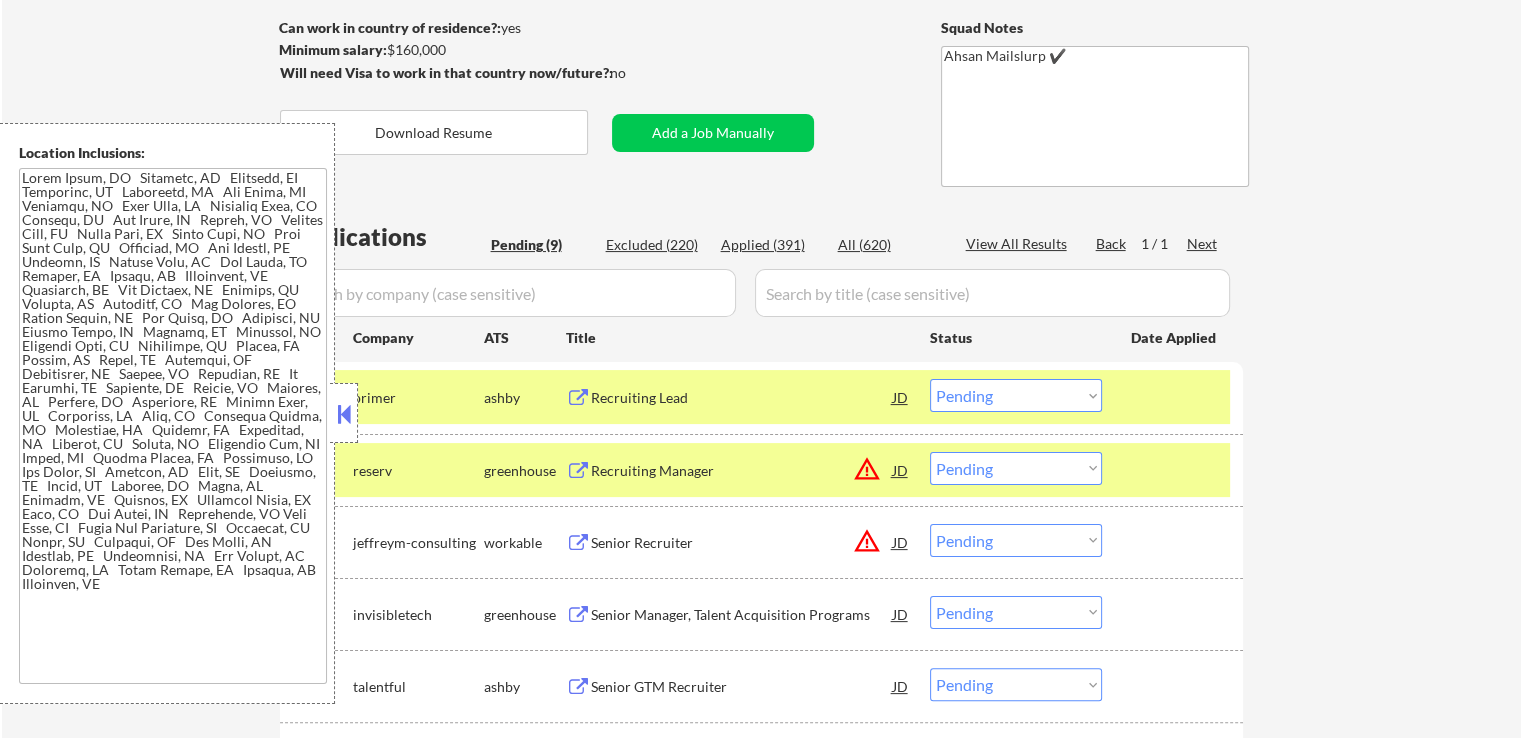 scroll, scrollTop: 400, scrollLeft: 0, axis: vertical 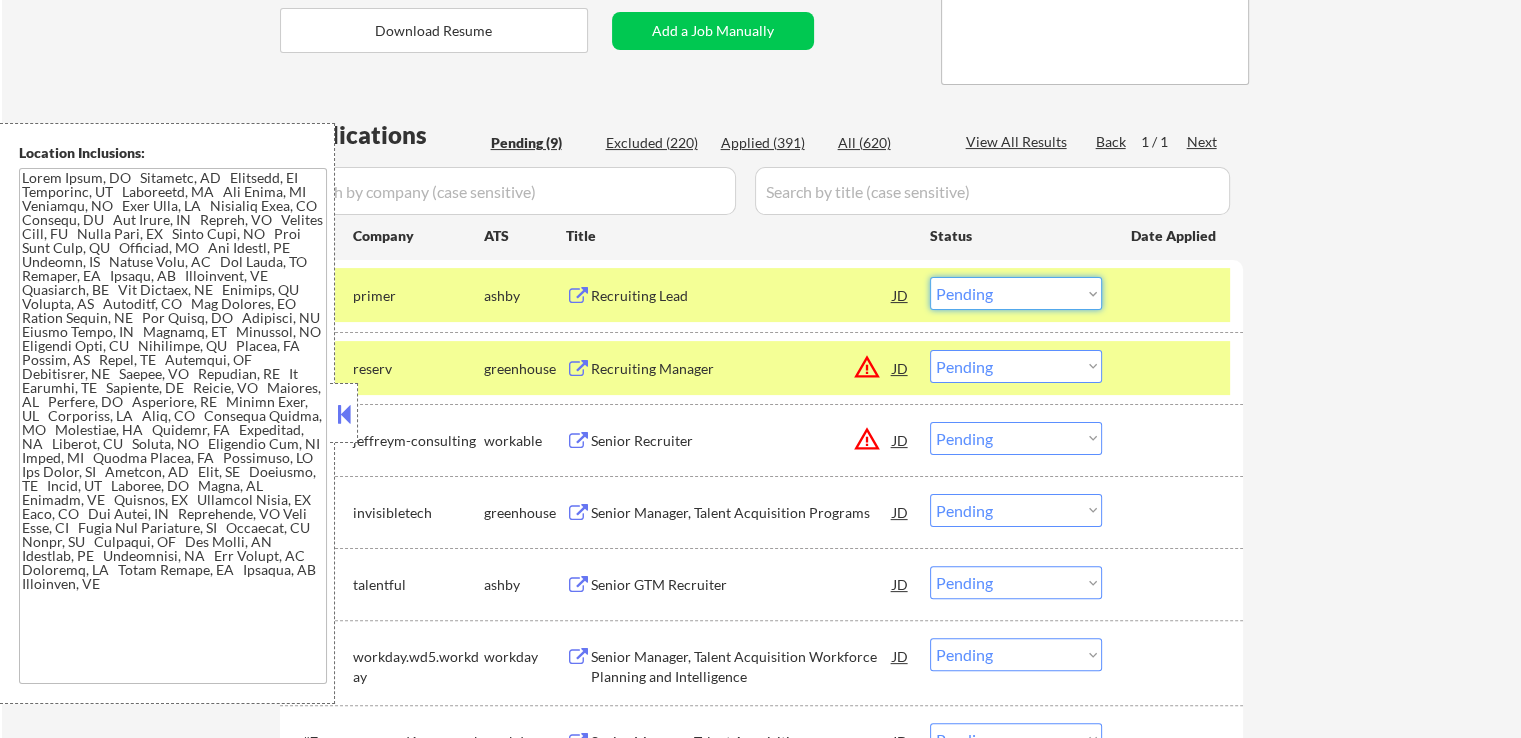 drag, startPoint x: 1008, startPoint y: 285, endPoint x: 1014, endPoint y: 303, distance: 18.973665 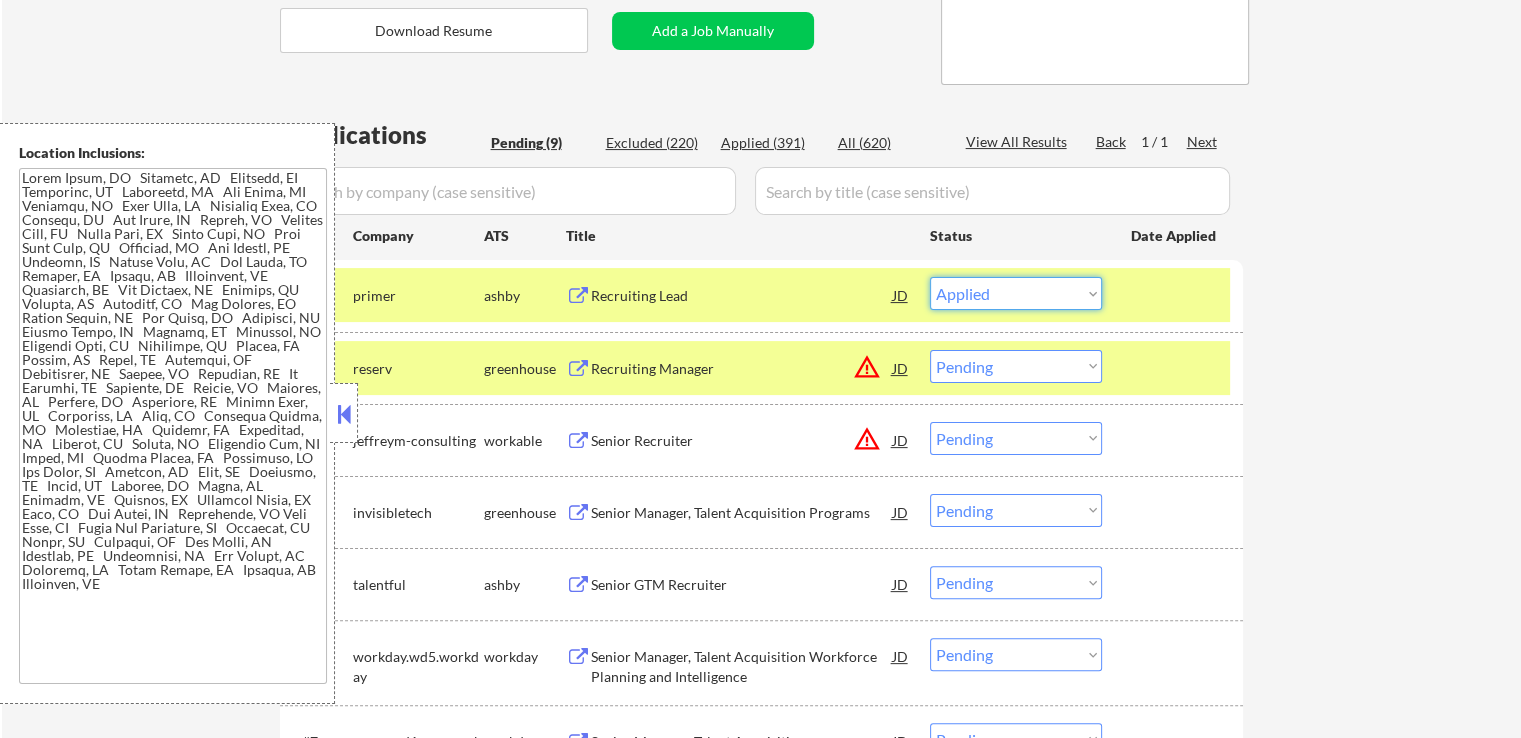 click on "Choose an option... Pending Applied Excluded (Questions) Excluded (Expired) Excluded (Location) Excluded (Bad Match) Excluded (Blocklist) Excluded (Salary) Excluded (Other)" at bounding box center (1016, 293) 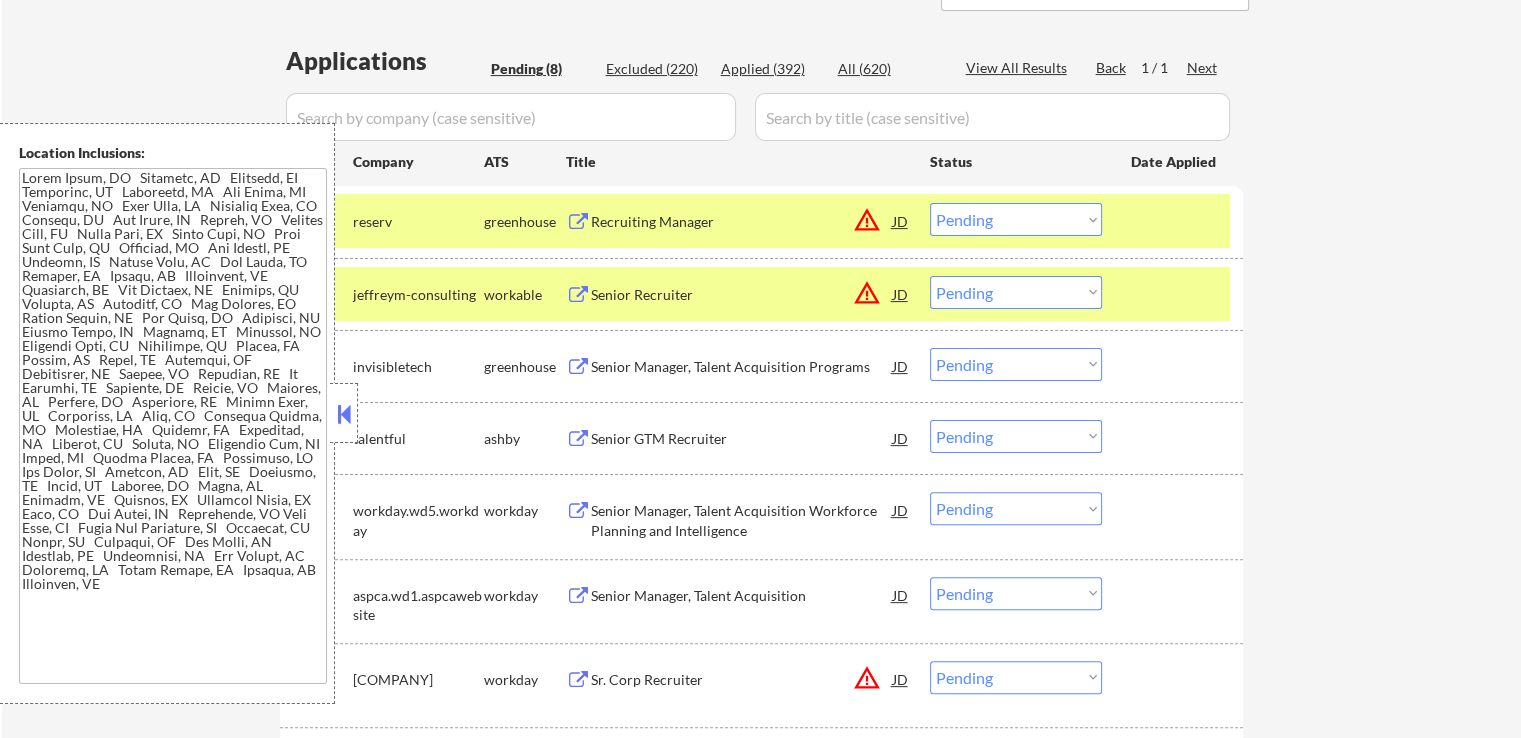 scroll, scrollTop: 600, scrollLeft: 0, axis: vertical 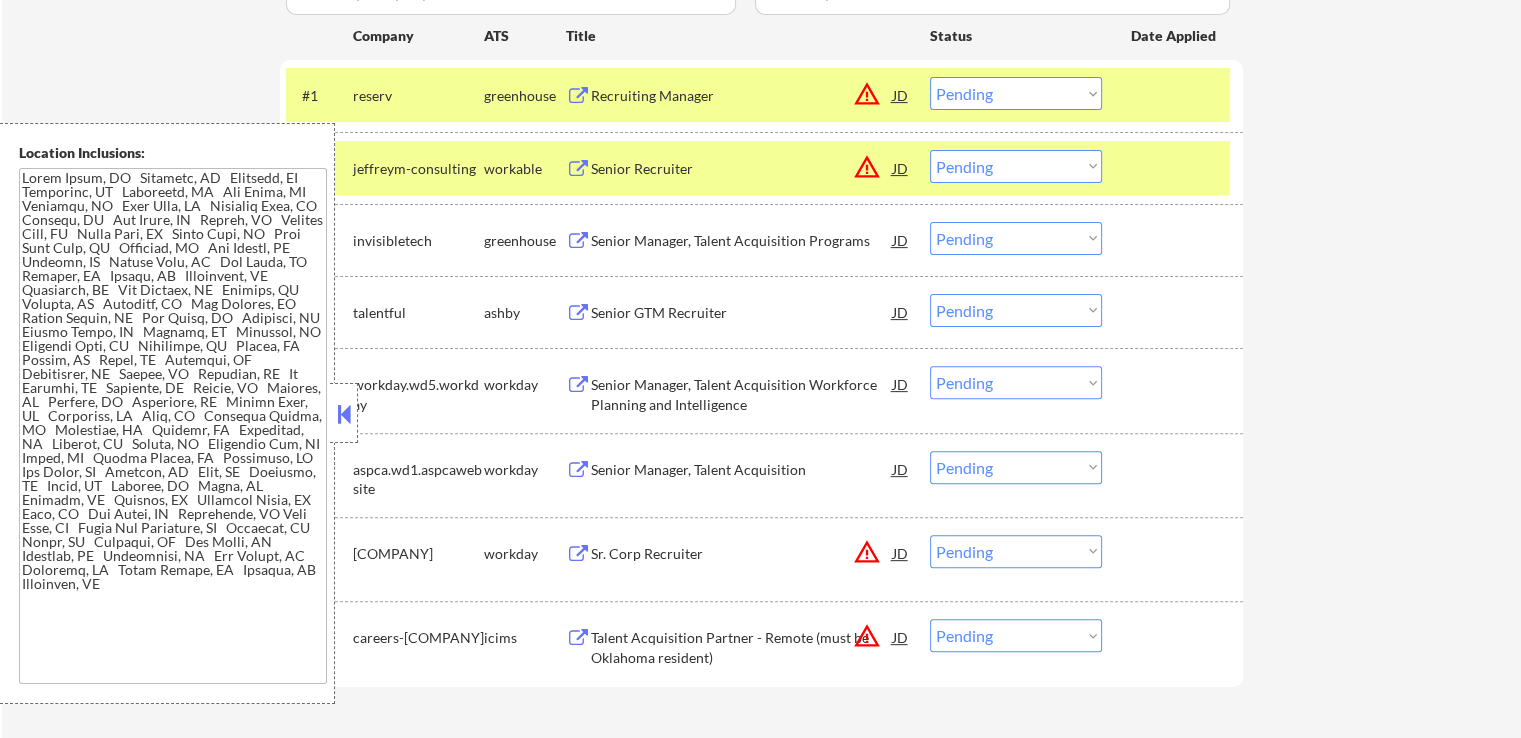 click on "Recruiting Manager" at bounding box center (742, 96) 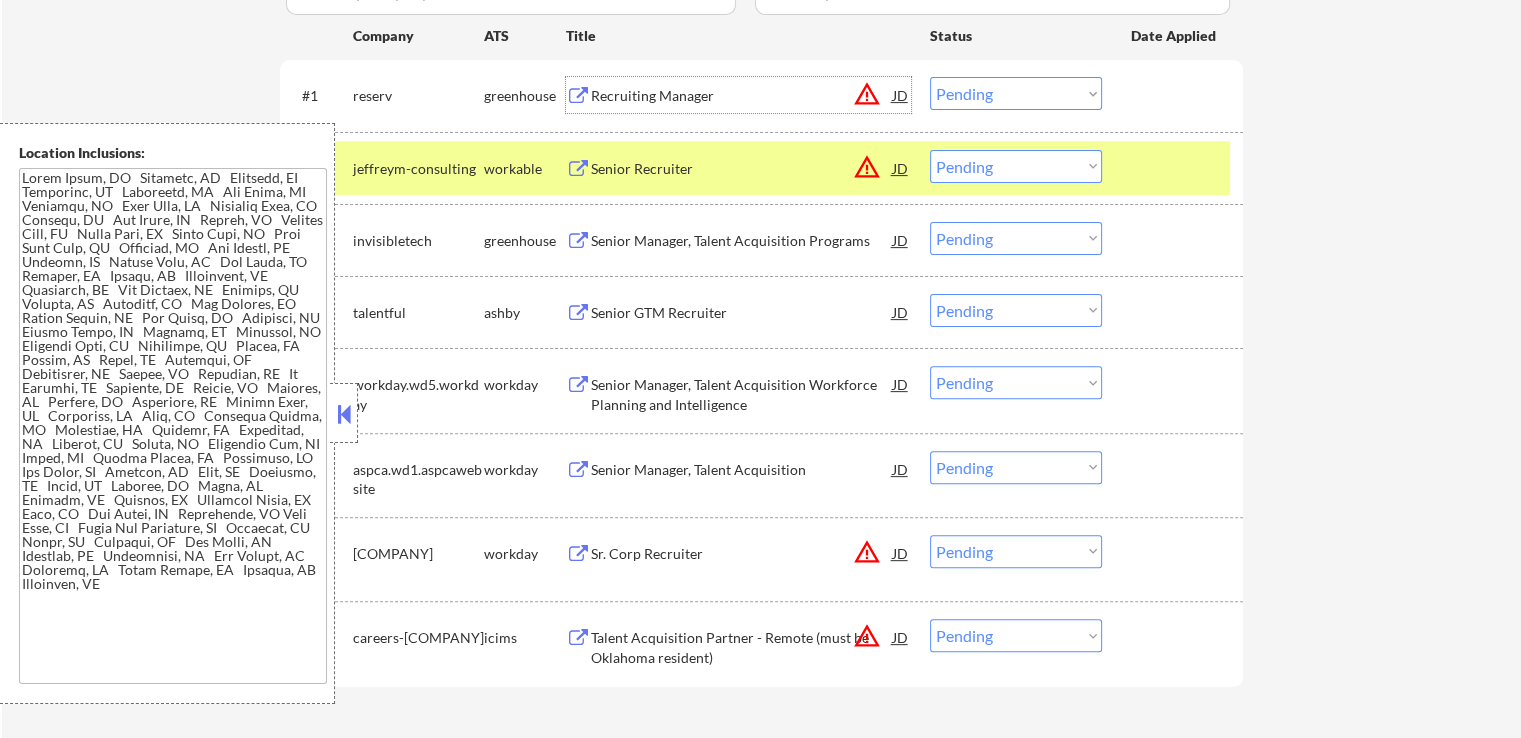 click on "Senior Recruiter" at bounding box center (742, 169) 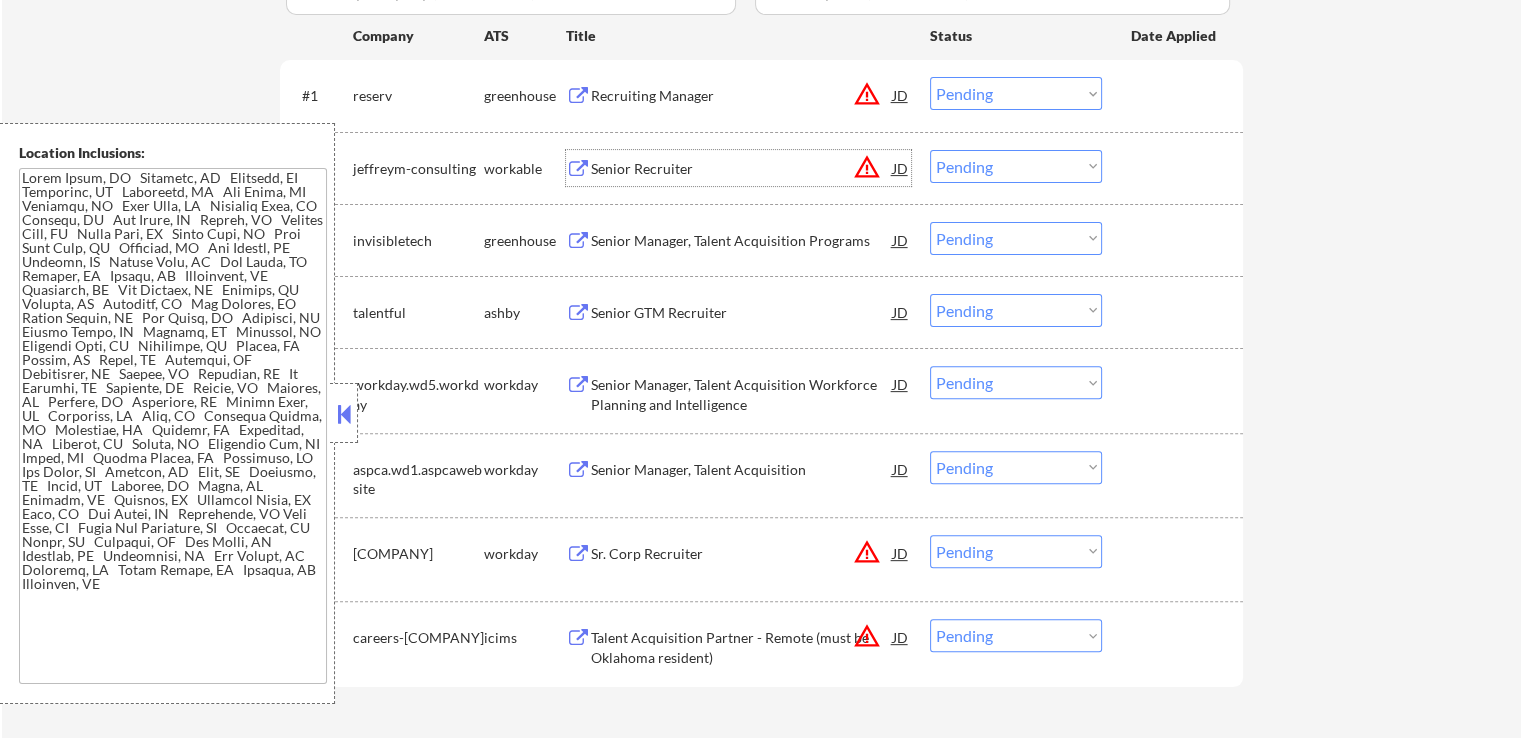 click on "Choose an option... Pending Applied Excluded (Questions) Excluded (Expired) Excluded (Location) Excluded (Bad Match) Excluded (Blocklist) Excluded (Salary) Excluded (Other)" at bounding box center (1016, 93) 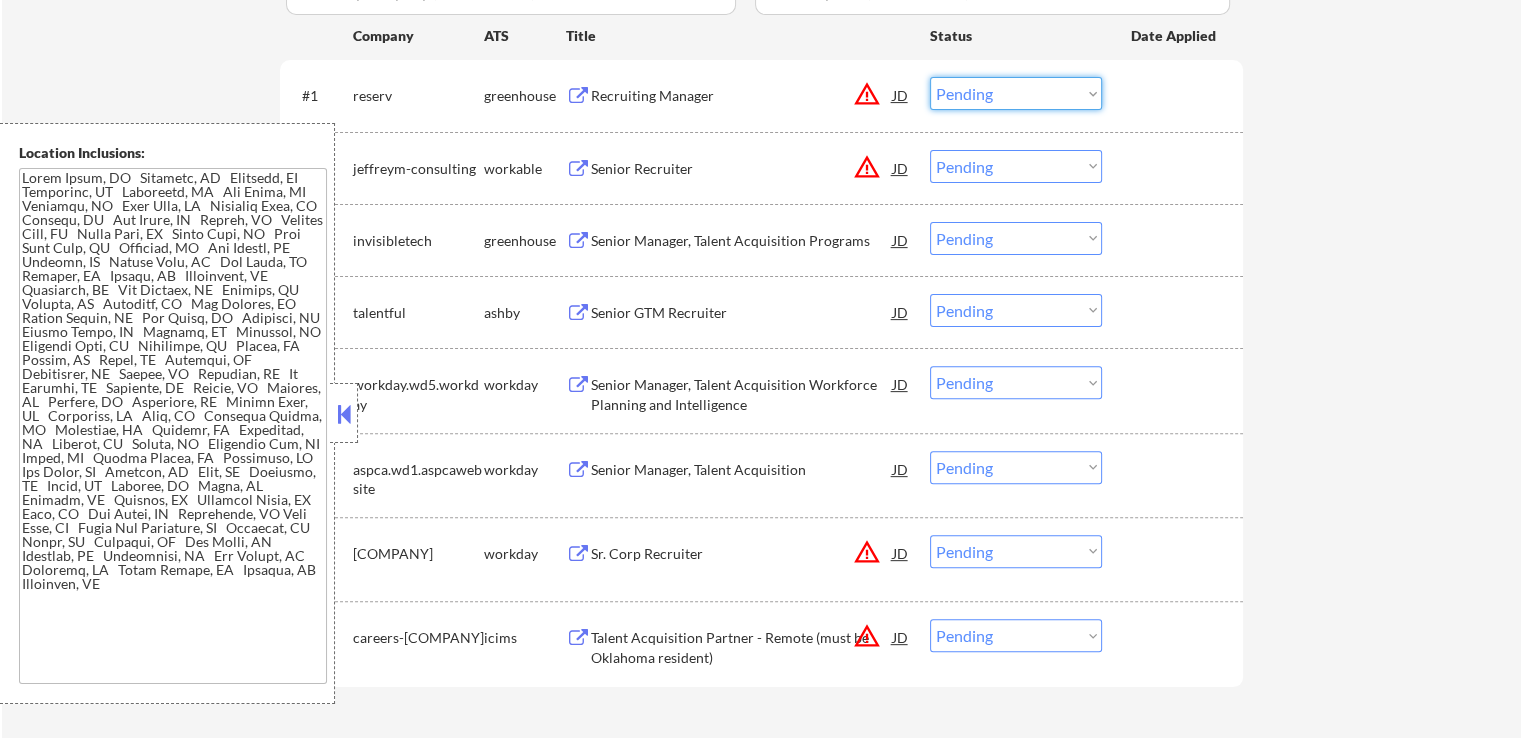 select on ""applied"" 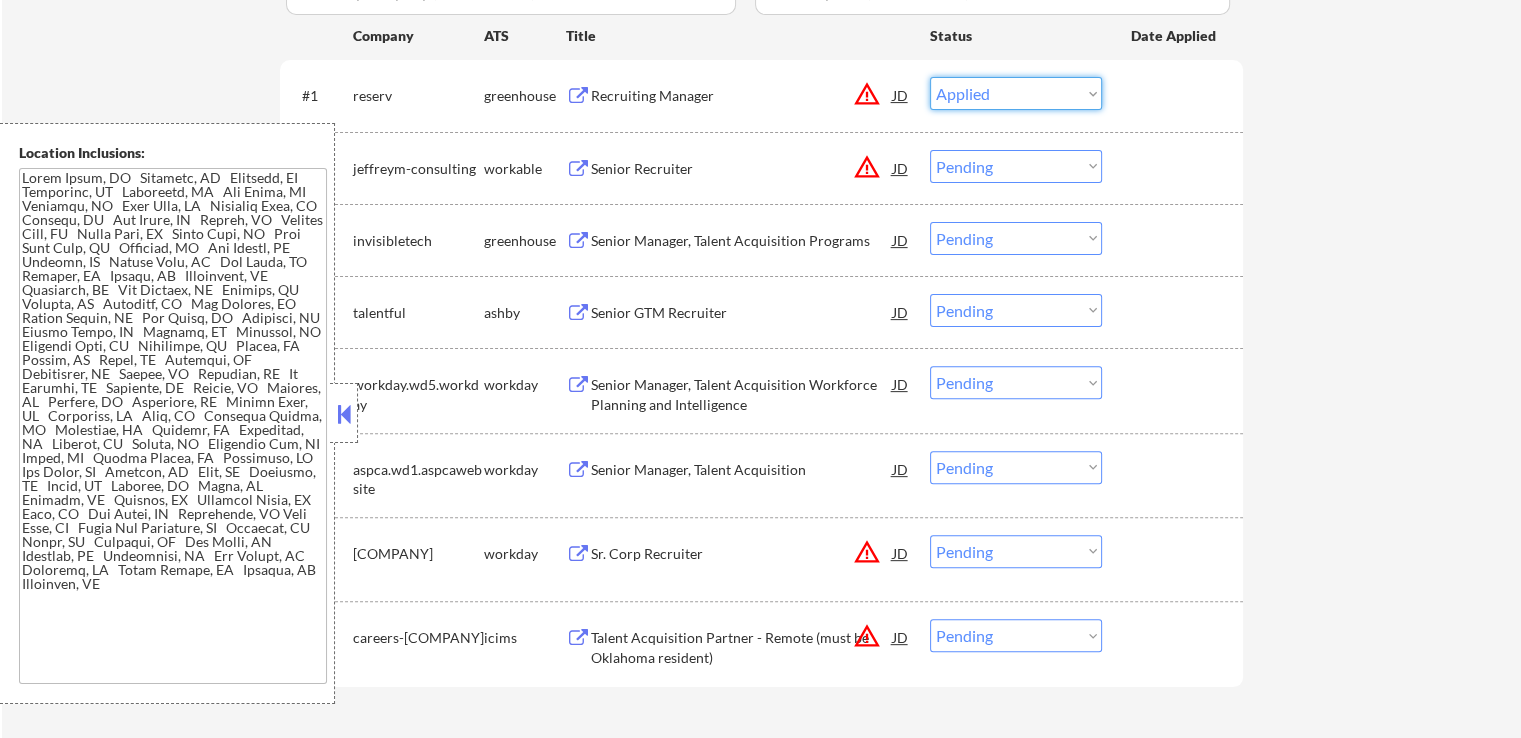 click on "Choose an option... Pending Applied Excluded (Questions) Excluded (Expired) Excluded (Location) Excluded (Bad Match) Excluded (Blocklist) Excluded (Salary) Excluded (Other)" at bounding box center [1016, 93] 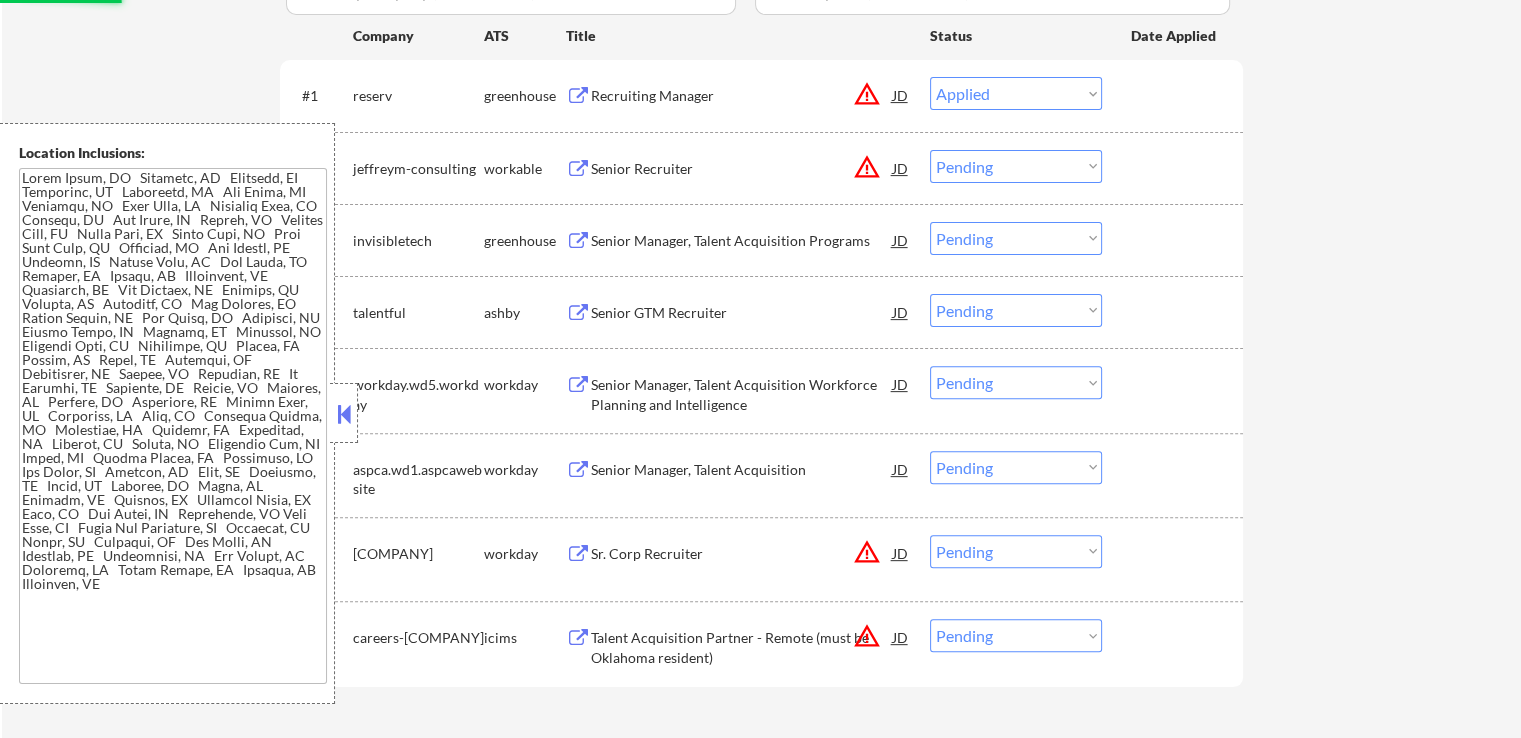 click on "Choose an option... Pending Applied Excluded (Questions) Excluded (Expired) Excluded (Location) Excluded (Bad Match) Excluded (Blocklist) Excluded (Salary) Excluded (Other)" at bounding box center [1016, 166] 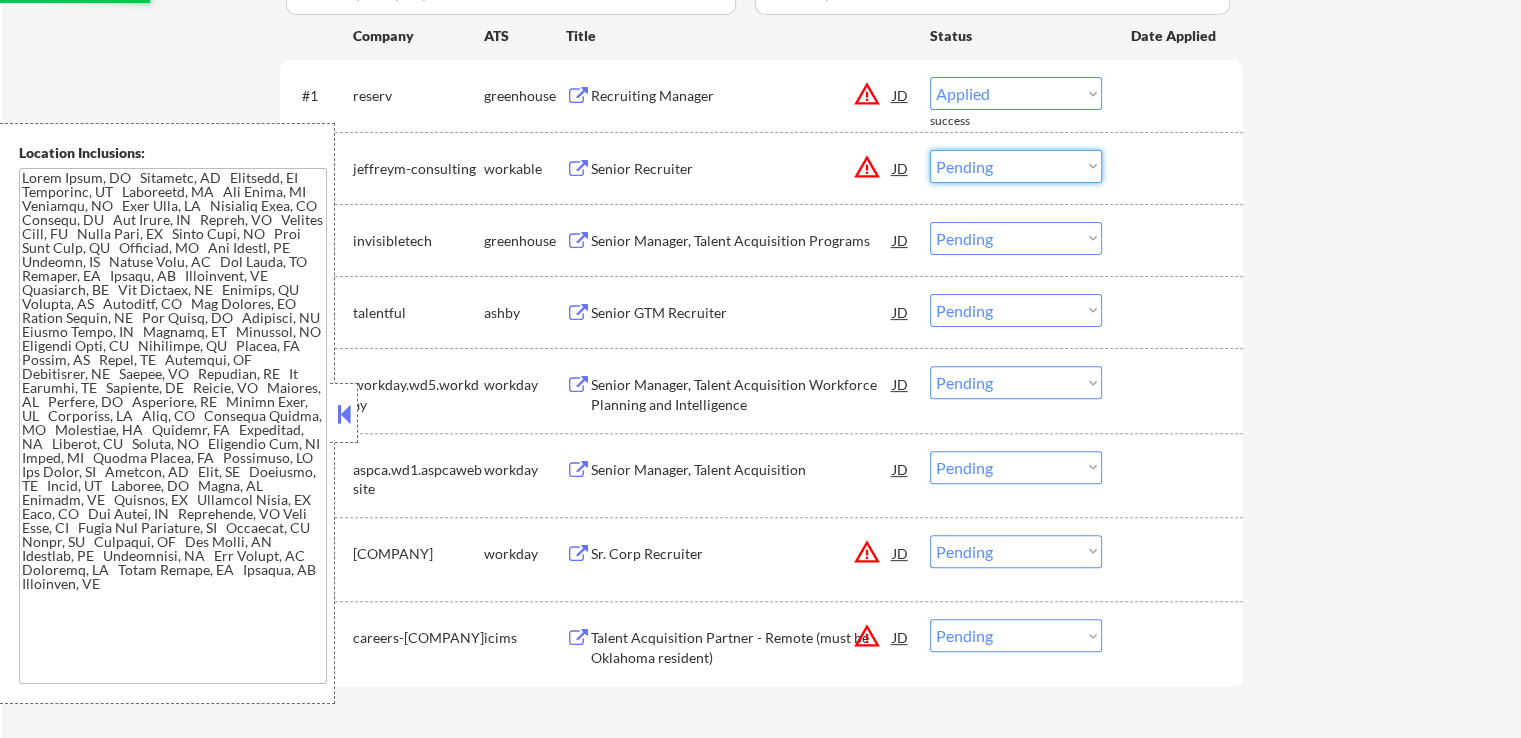 select on ""excluded"" 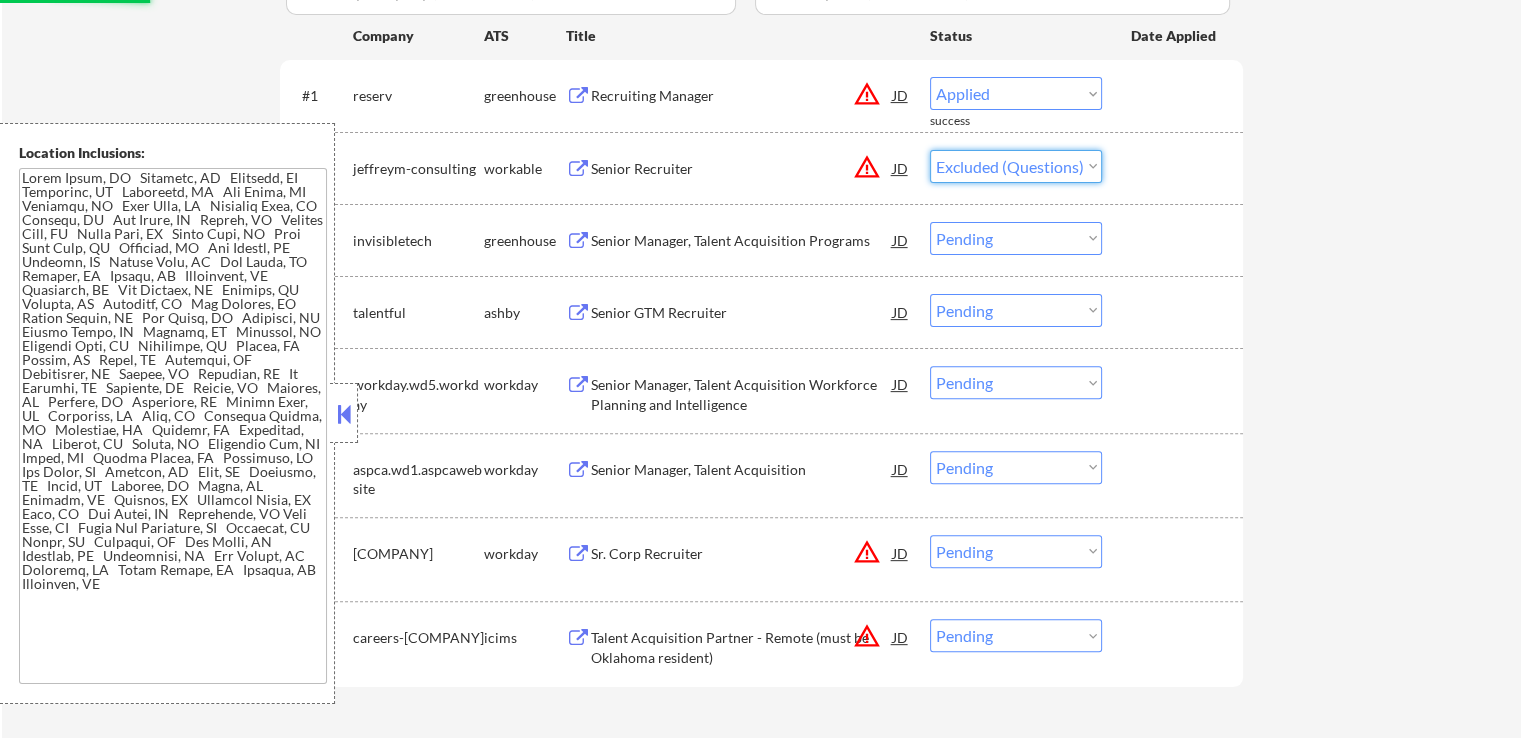 click on "Choose an option... Pending Applied Excluded (Questions) Excluded (Expired) Excluded (Location) Excluded (Bad Match) Excluded (Blocklist) Excluded (Salary) Excluded (Other)" at bounding box center [1016, 166] 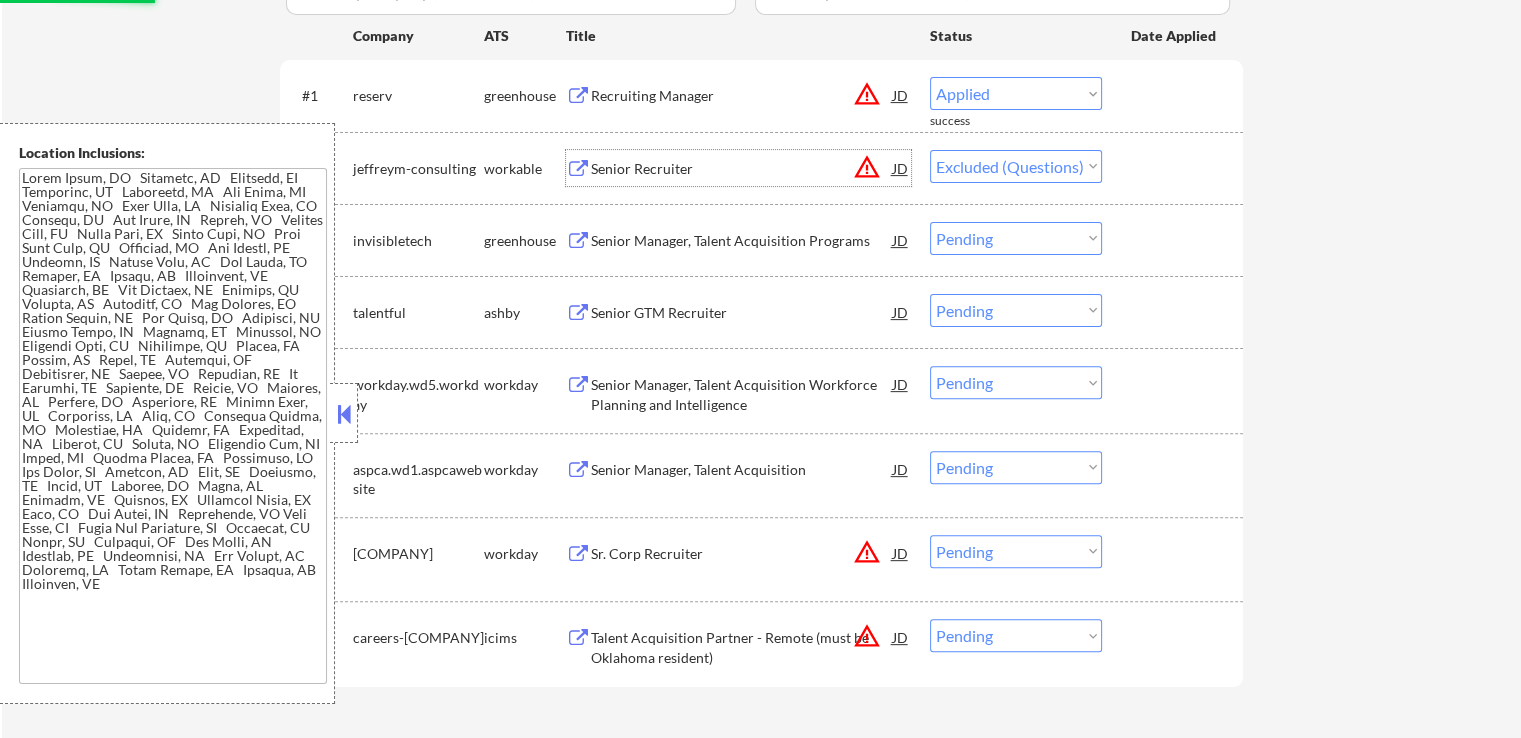 click on "Senior Recruiter" at bounding box center (742, 169) 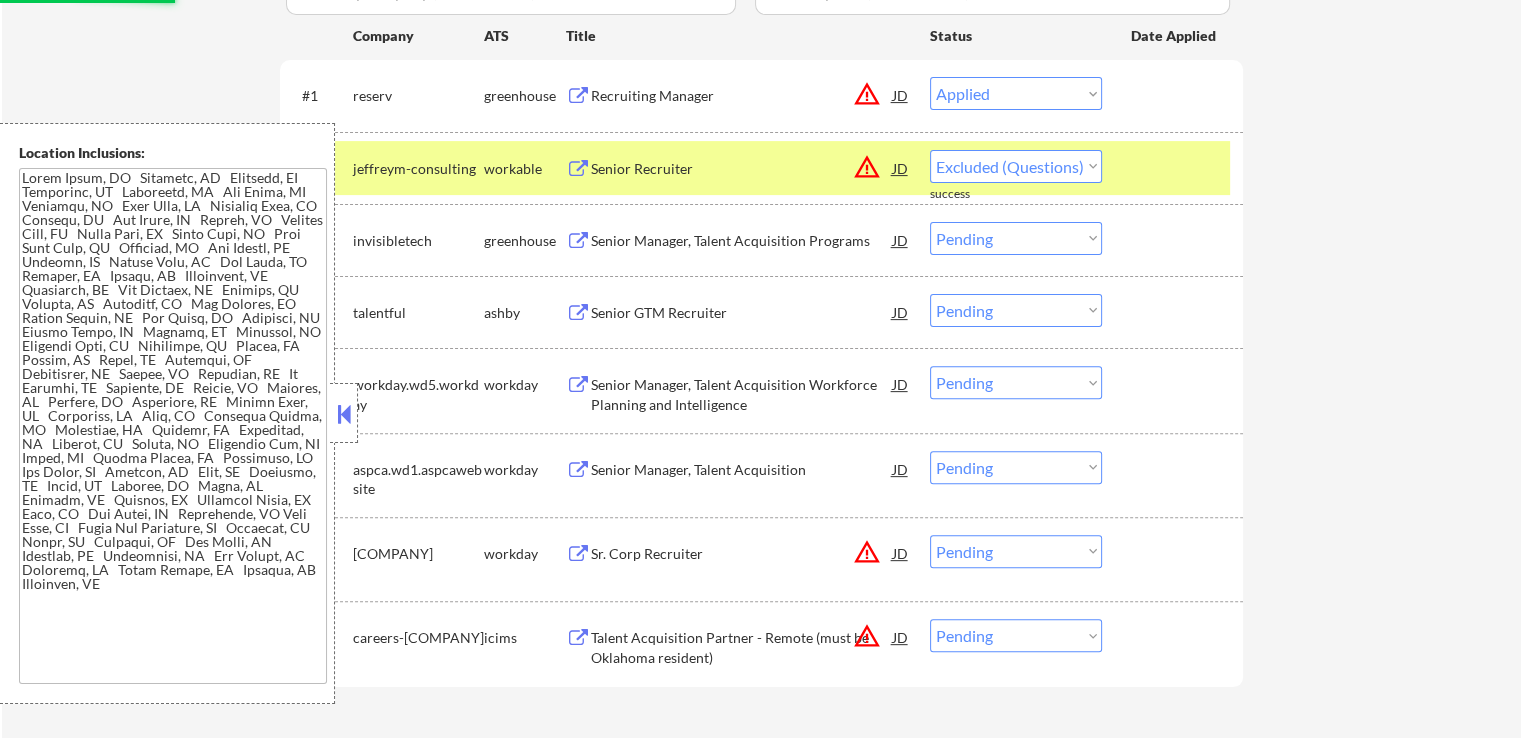 select on ""pending"" 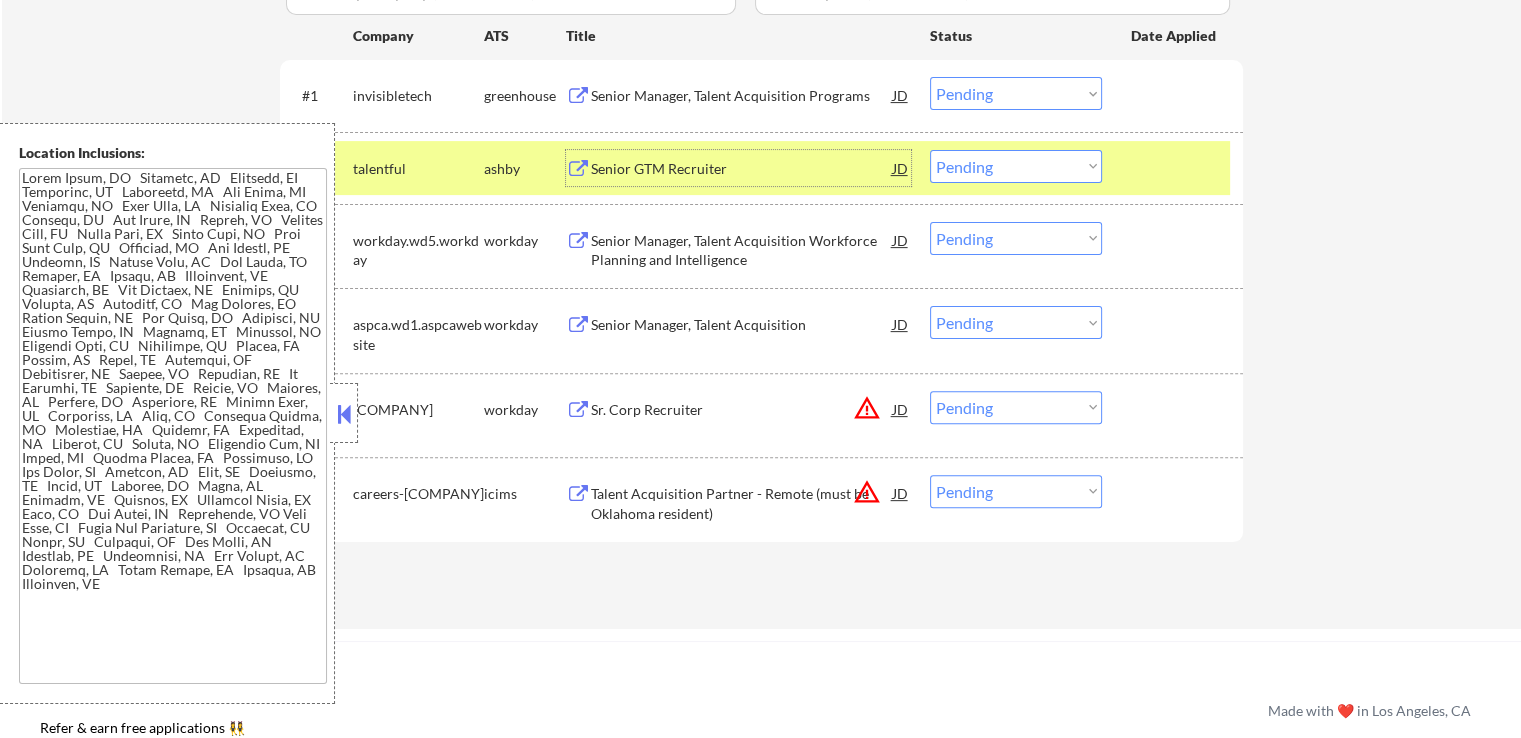 click on "Senior Manager, Talent Acquisition Programs" at bounding box center [742, 96] 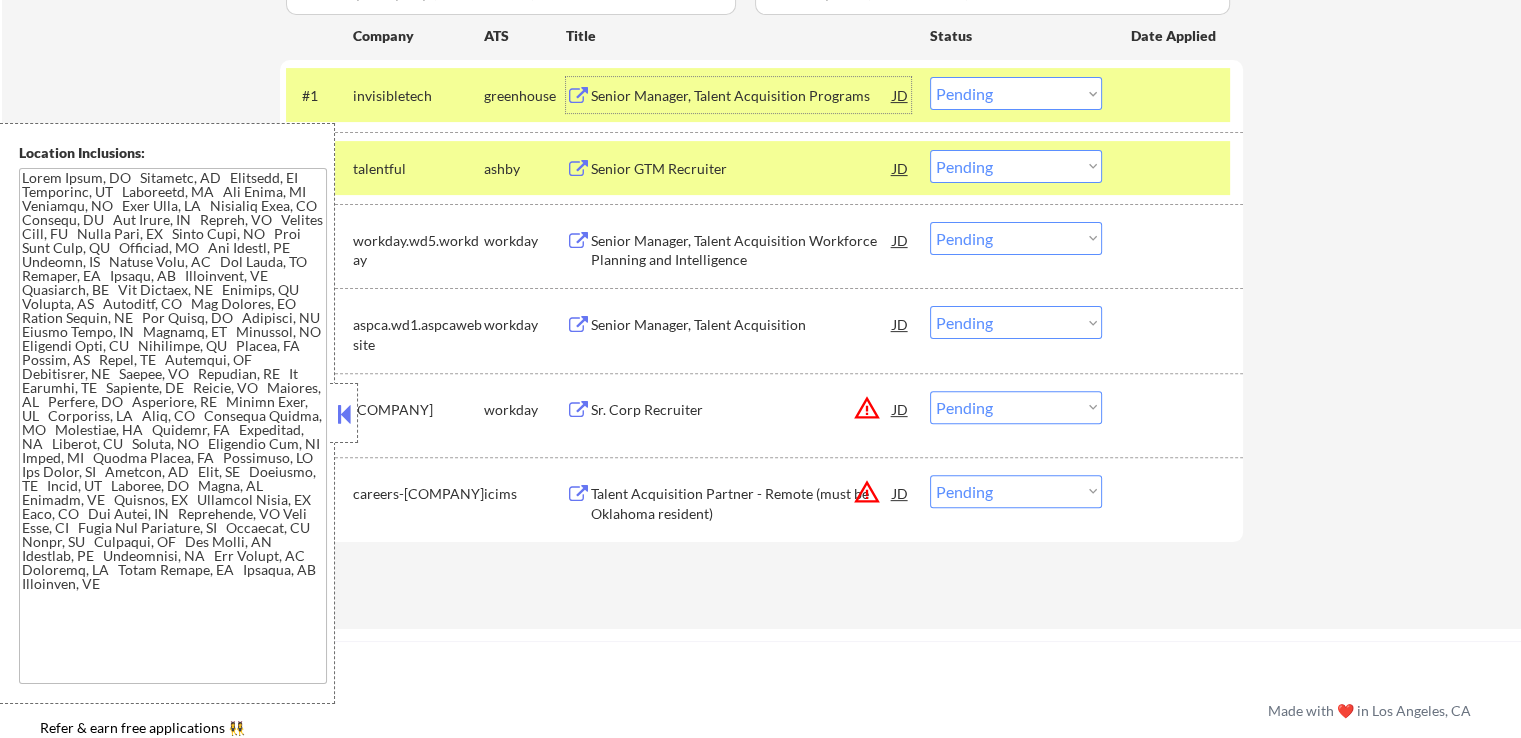 click on "Senior GTM Recruiter" at bounding box center [742, 168] 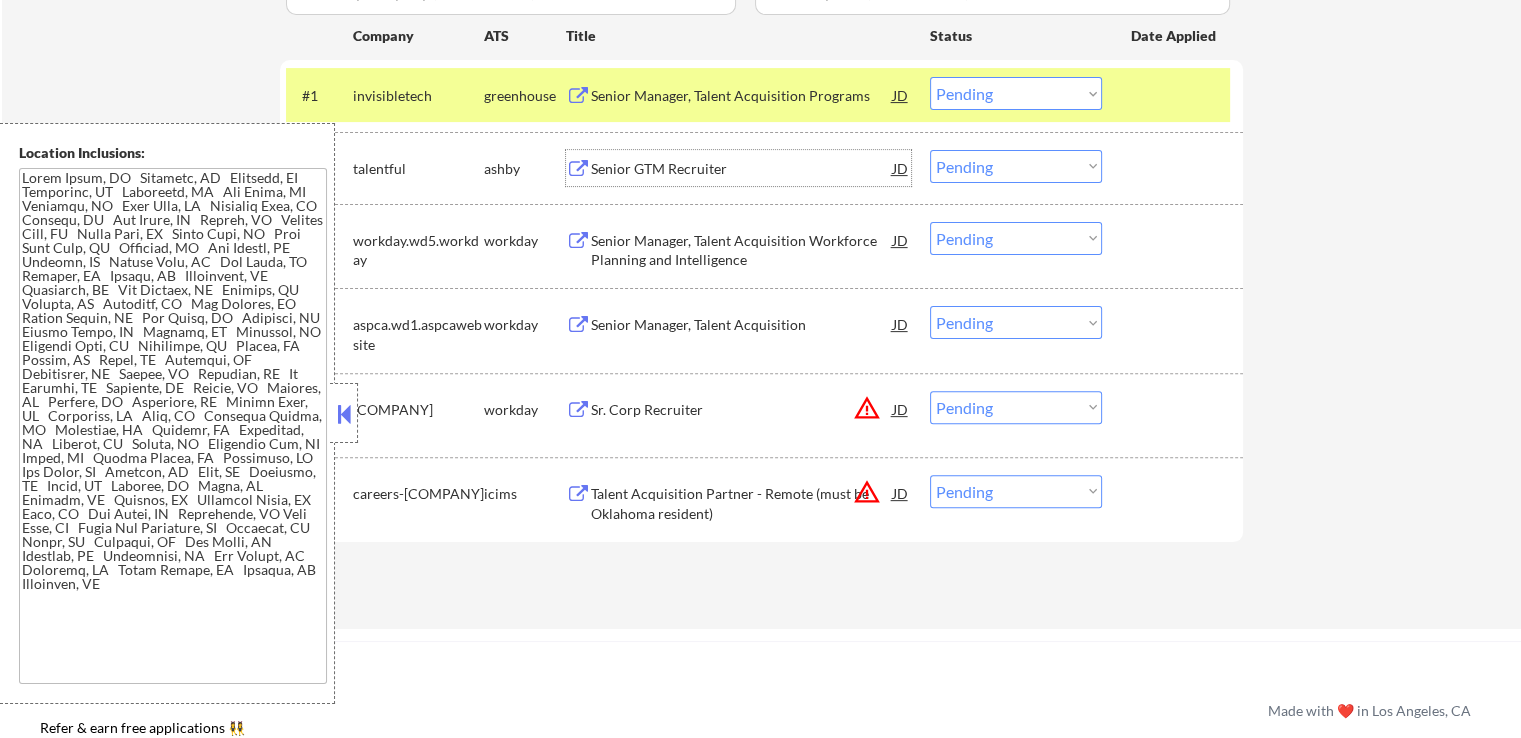 drag, startPoint x: 1008, startPoint y: 165, endPoint x: 1022, endPoint y: 180, distance: 20.518284 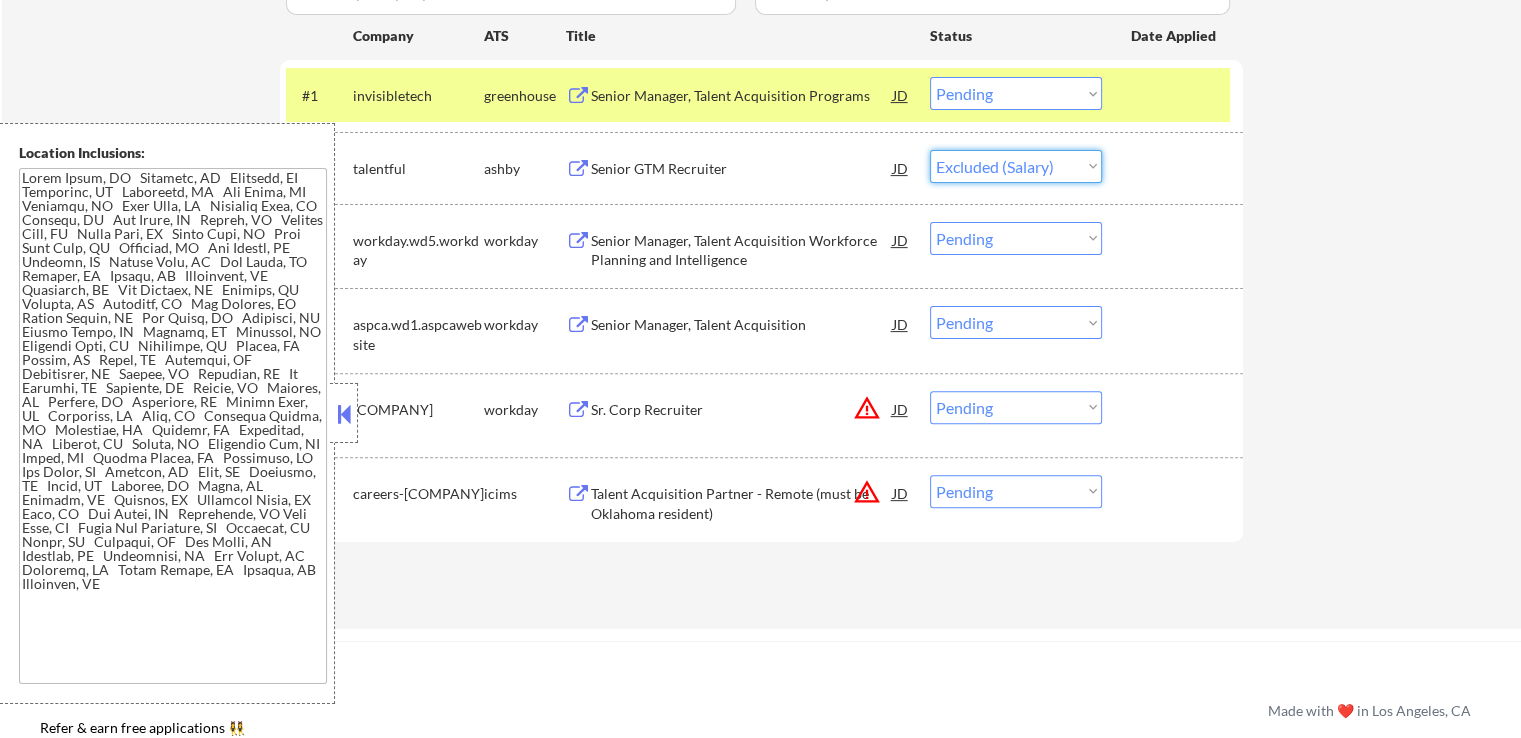 click on "Choose an option... Pending Applied Excluded (Questions) Excluded (Expired) Excluded (Location) Excluded (Bad Match) Excluded (Blocklist) Excluded (Salary) Excluded (Other)" at bounding box center (1016, 166) 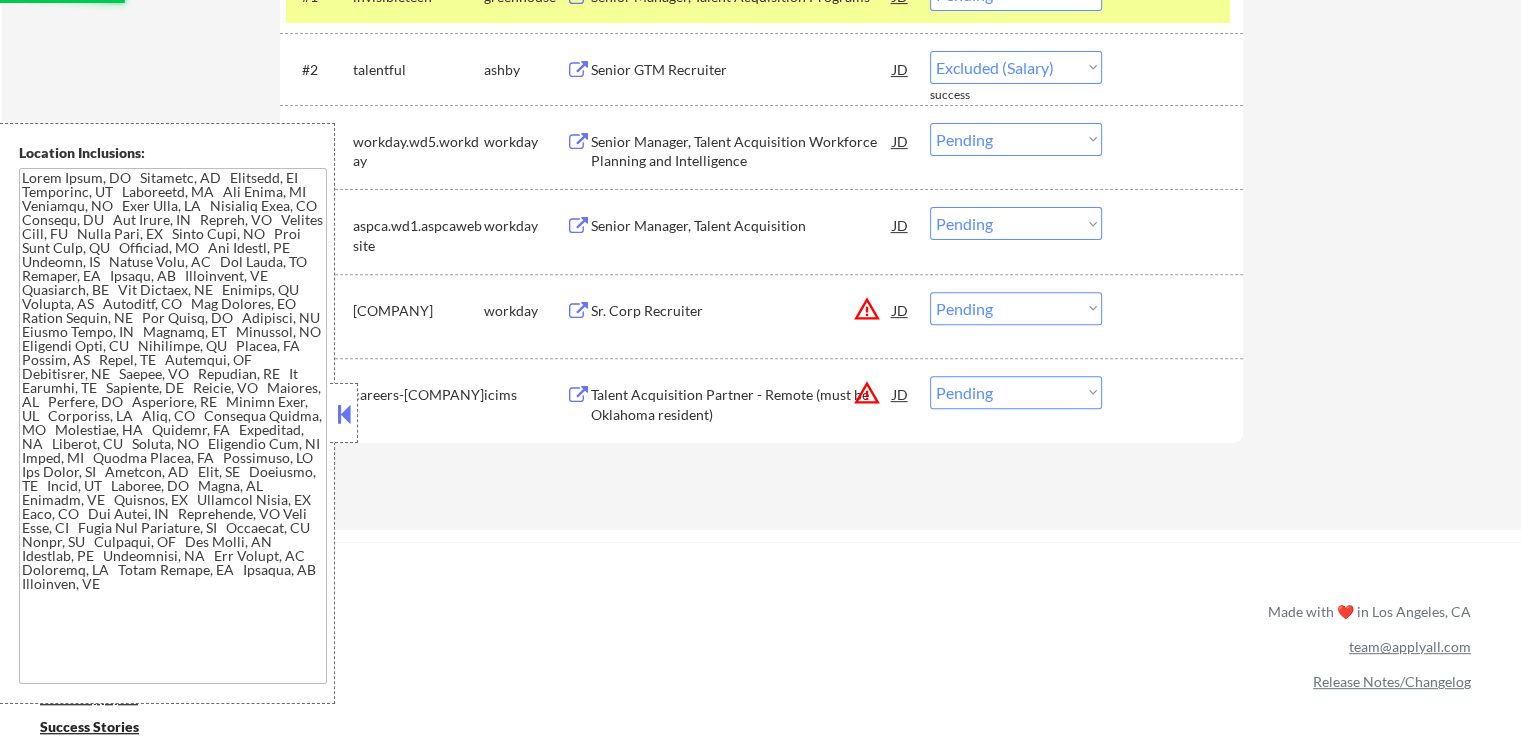select on ""pending"" 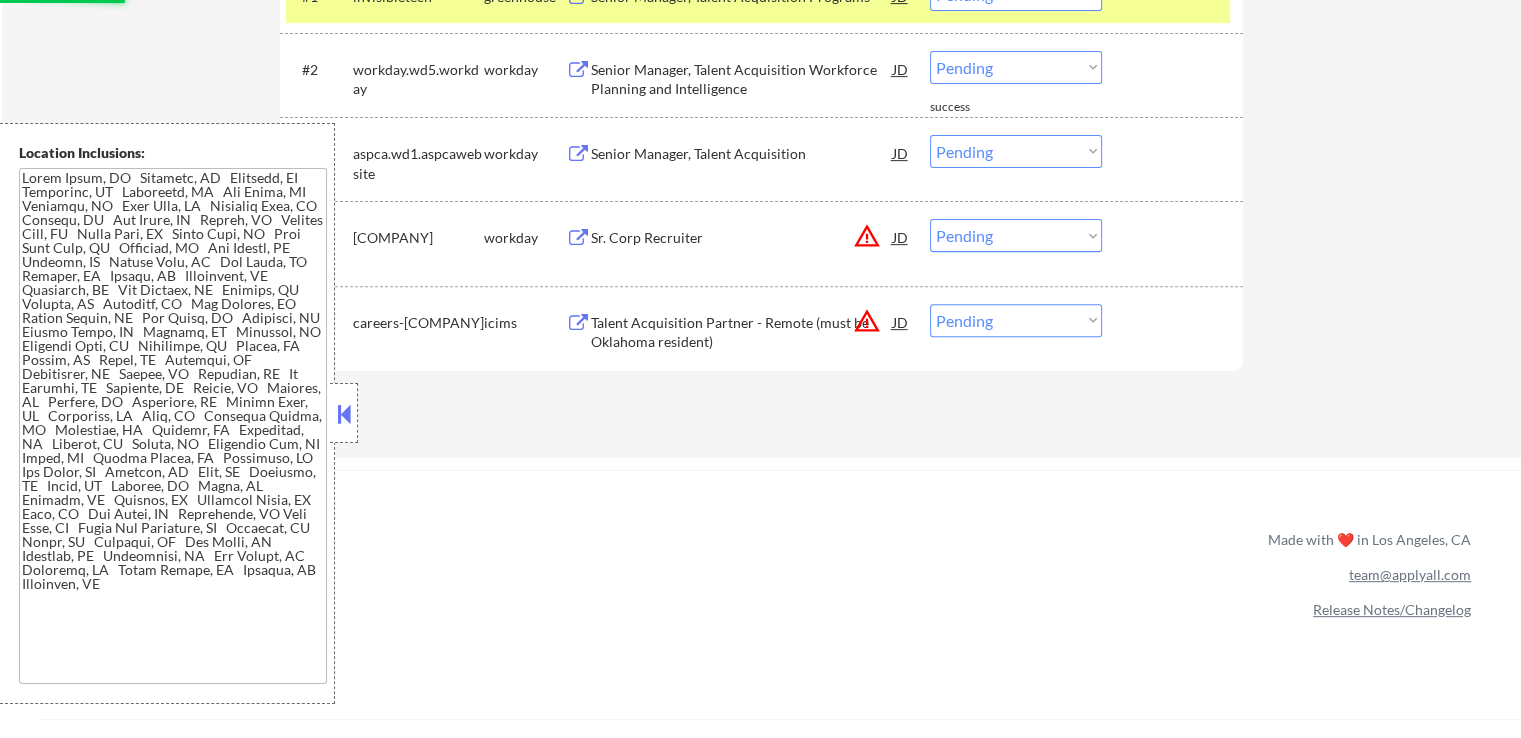 scroll, scrollTop: 800, scrollLeft: 0, axis: vertical 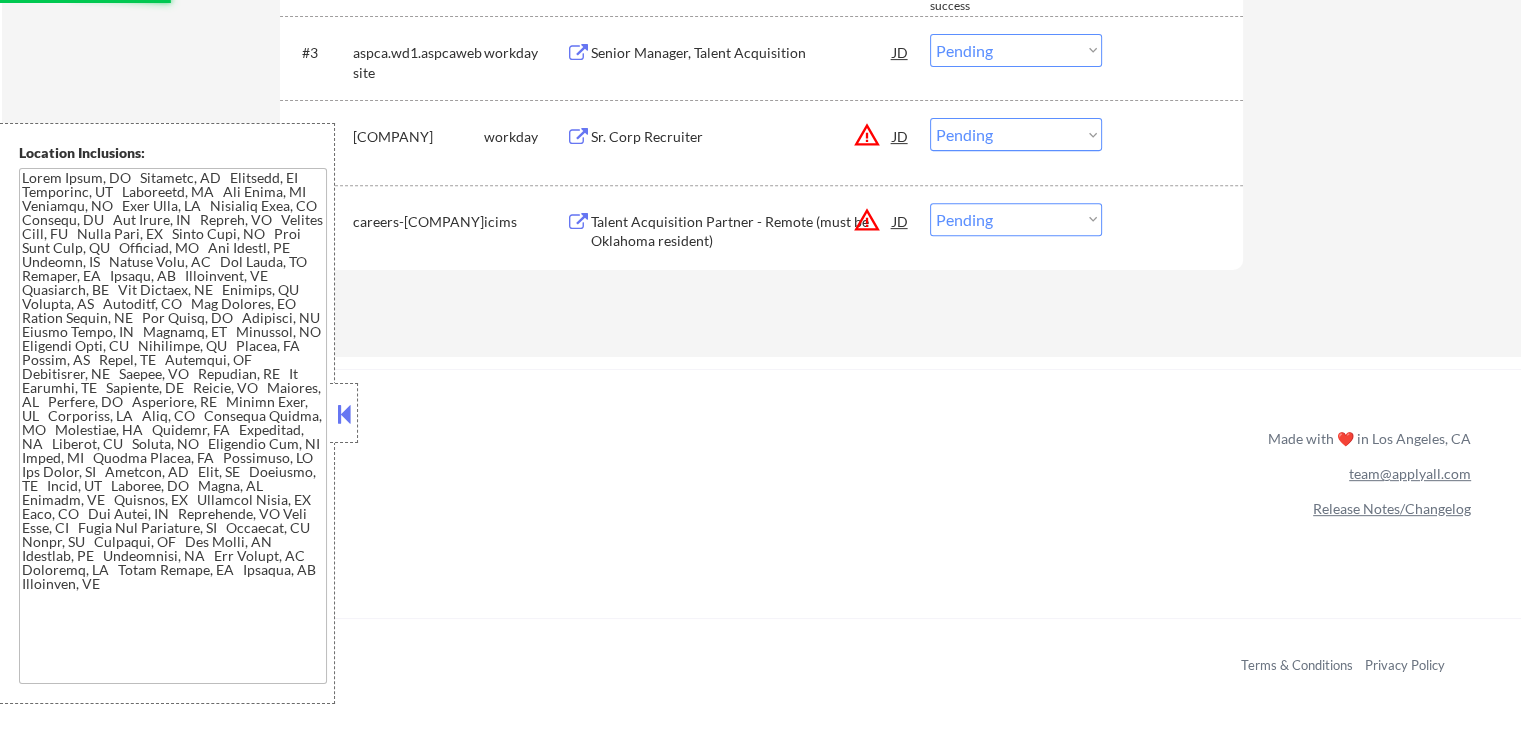 click on "Choose an option... Pending Applied Excluded (Questions) Excluded (Expired) Excluded (Location) Excluded (Bad Match) Excluded (Blocklist) Excluded (Salary) Excluded (Other)" at bounding box center [1016, 219] 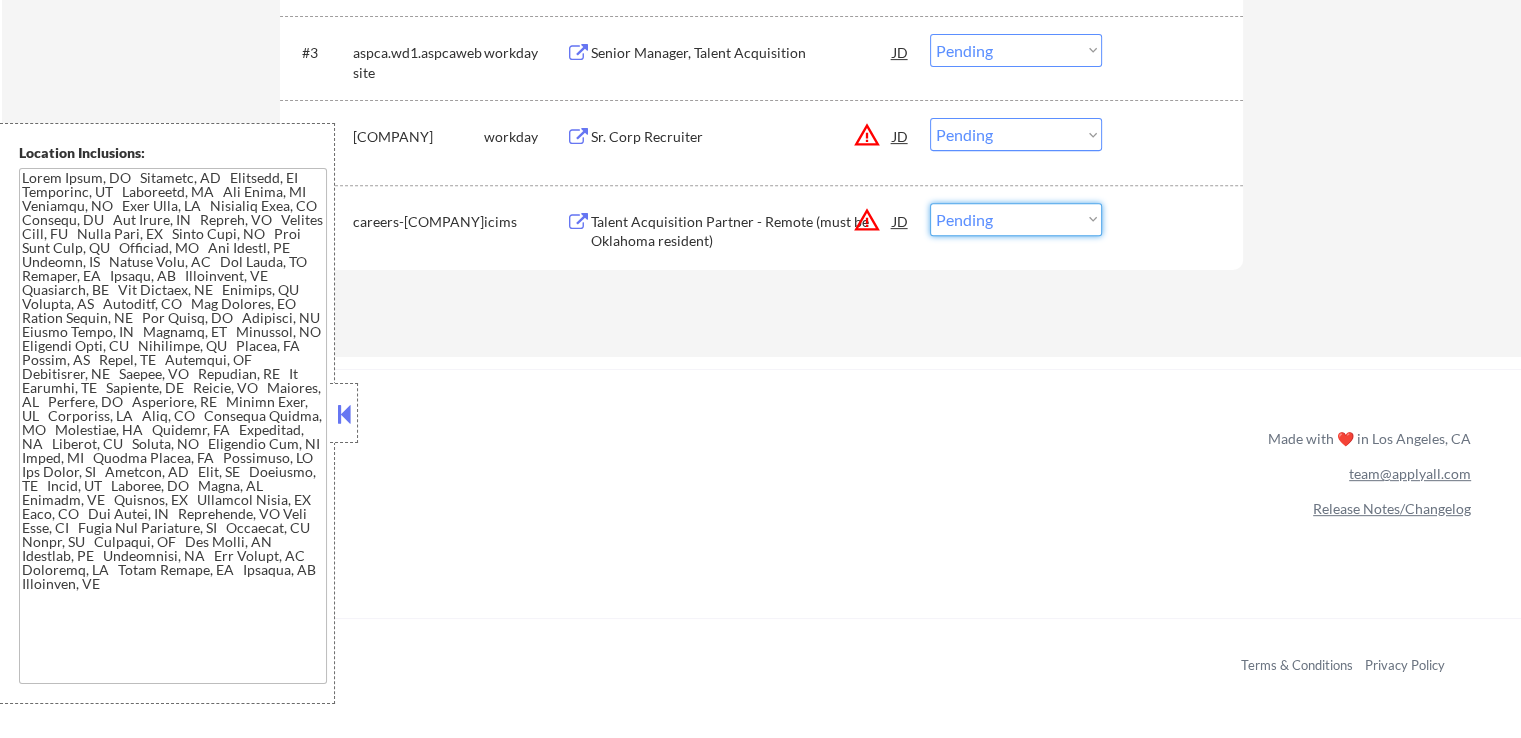 select on ""excluded__location_"" 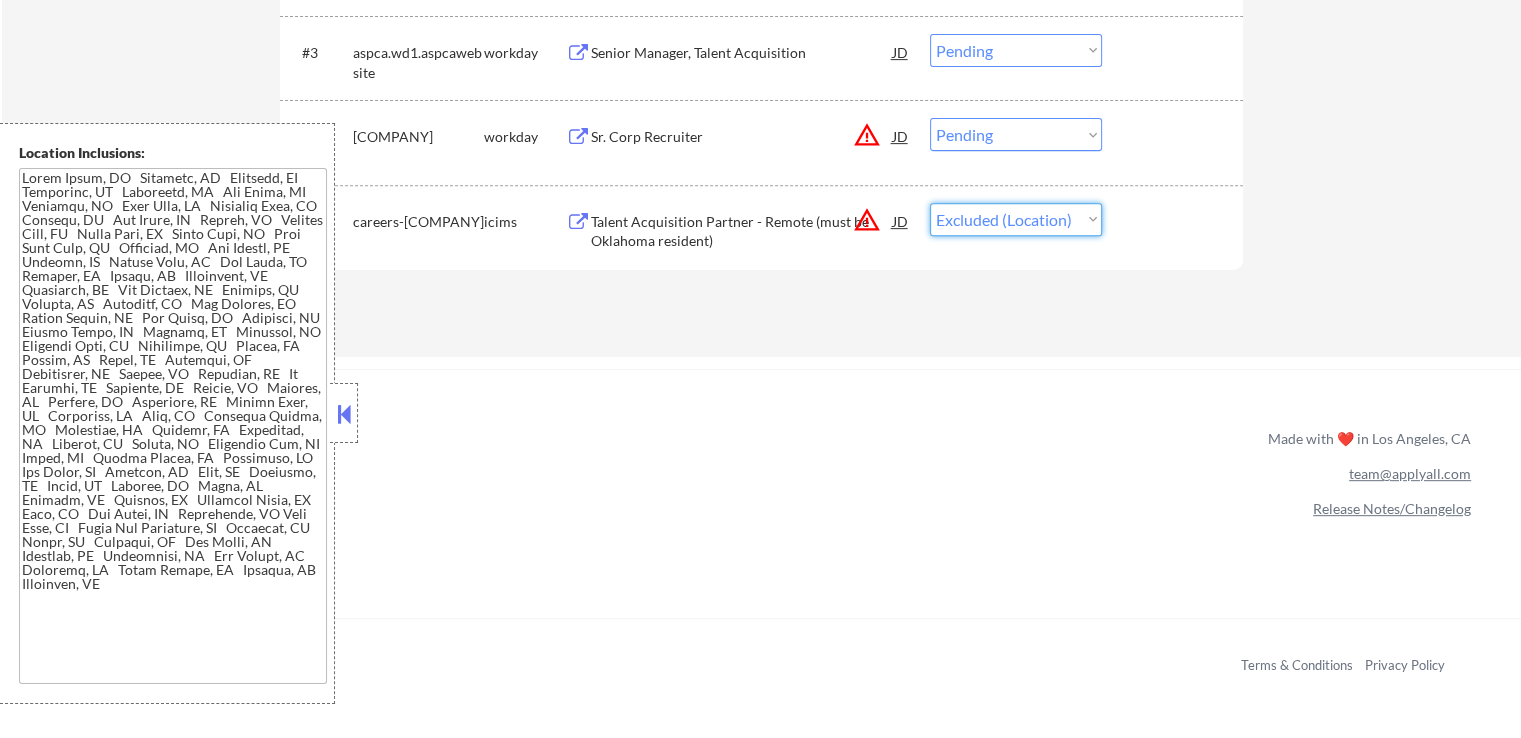 click on "Choose an option... Pending Applied Excluded (Questions) Excluded (Expired) Excluded (Location) Excluded (Bad Match) Excluded (Blocklist) Excluded (Salary) Excluded (Other)" at bounding box center [1016, 219] 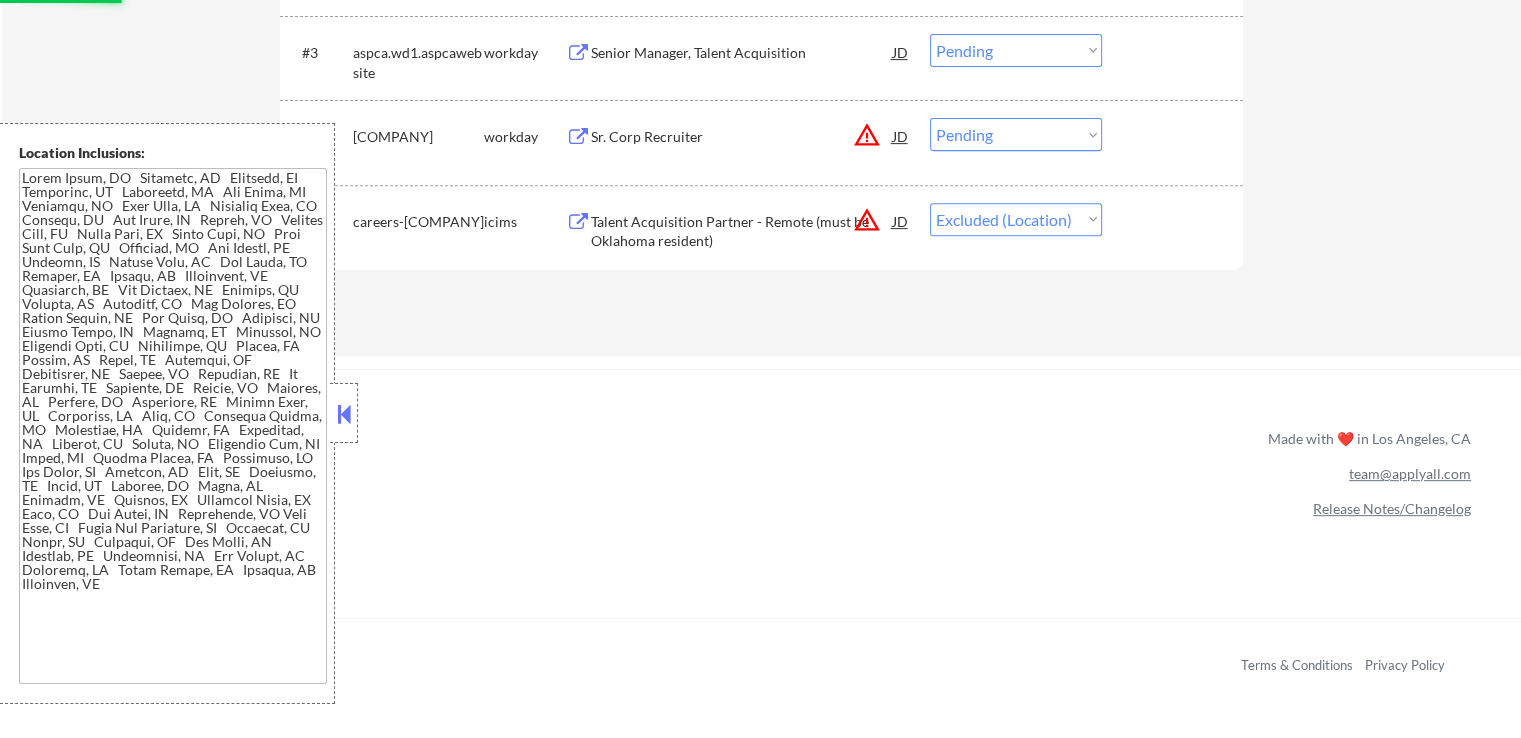 click on "← Return to /applysquad Mailslurp Inbox Job Search Builder [FIRST] [LAST] User Email:  [EMAIL] Application Email:  [EMAIL] Mailslurp Email:  [EMAIL] LinkedIn:   https://www.linkedin.com/in/[USERNAME]/
Phone:  [PHONE] Current Location:  [CITY], [STATE] Applies:  391 sent / 402 bought Internal Notes Got another 200 so apply to 402 total Can work in country of residence?:  yes Squad Notes Minimum salary:  $160,000 Will need Visa to work in that country now/future?:   no Download Resume Add a Job Manually [FIRST] Mailslurp ✔️ Applications Pending (5) Excluded (222) Applied (393) All (620) View All Results Back 1 / 1
Next Company ATS Title Status Date Applied #1 invisibletech greenhouse Senior Manager, Talent Acquisition Programs JD warning_amber Choose an option... Pending Applied Excluded (Questions) Excluded (Expired) Excluded (Location) Excluded (Bad Match) Excluded (Blocklist) Excluded (Salary) Excluded (Other) success #2 workday.wd5.workday" at bounding box center (761, -182) 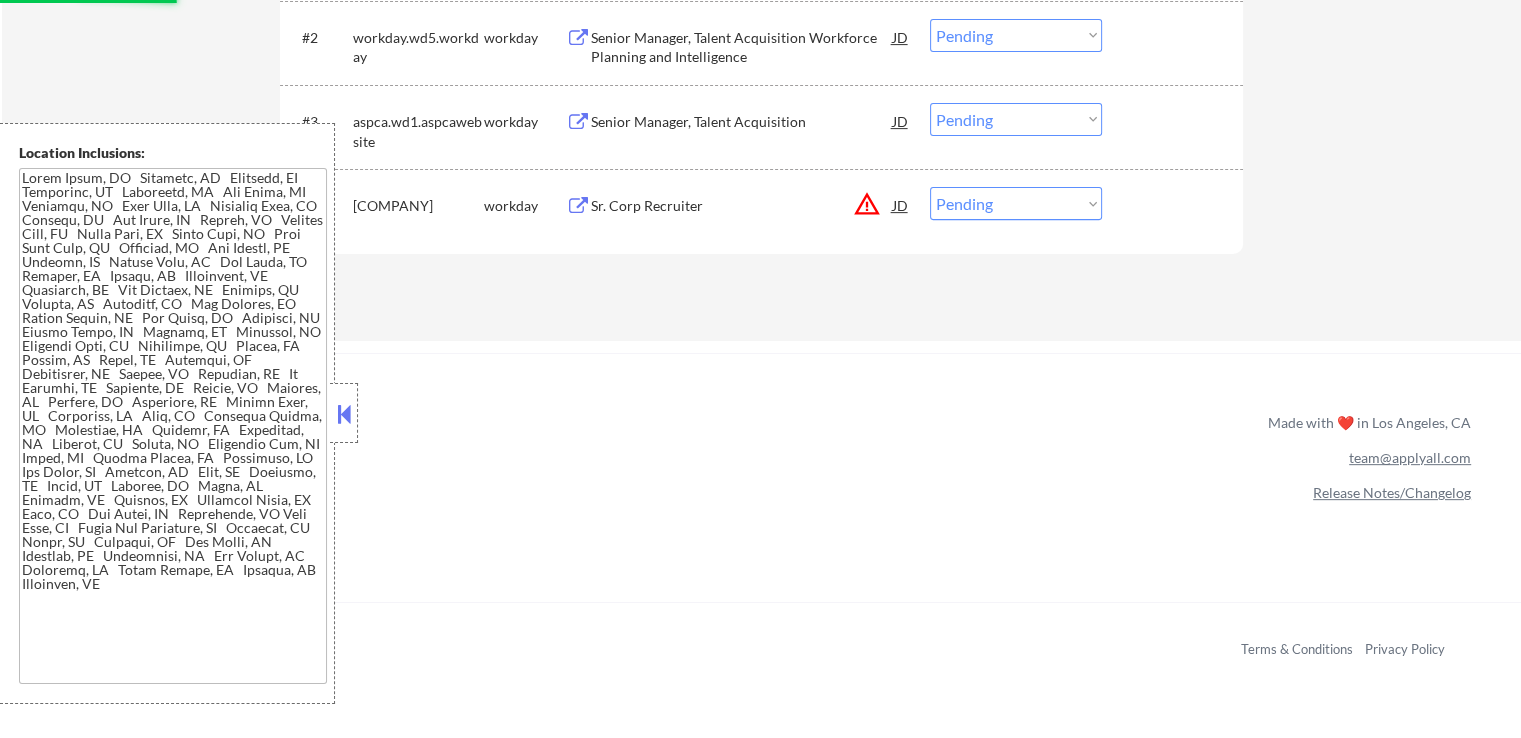 scroll, scrollTop: 600, scrollLeft: 0, axis: vertical 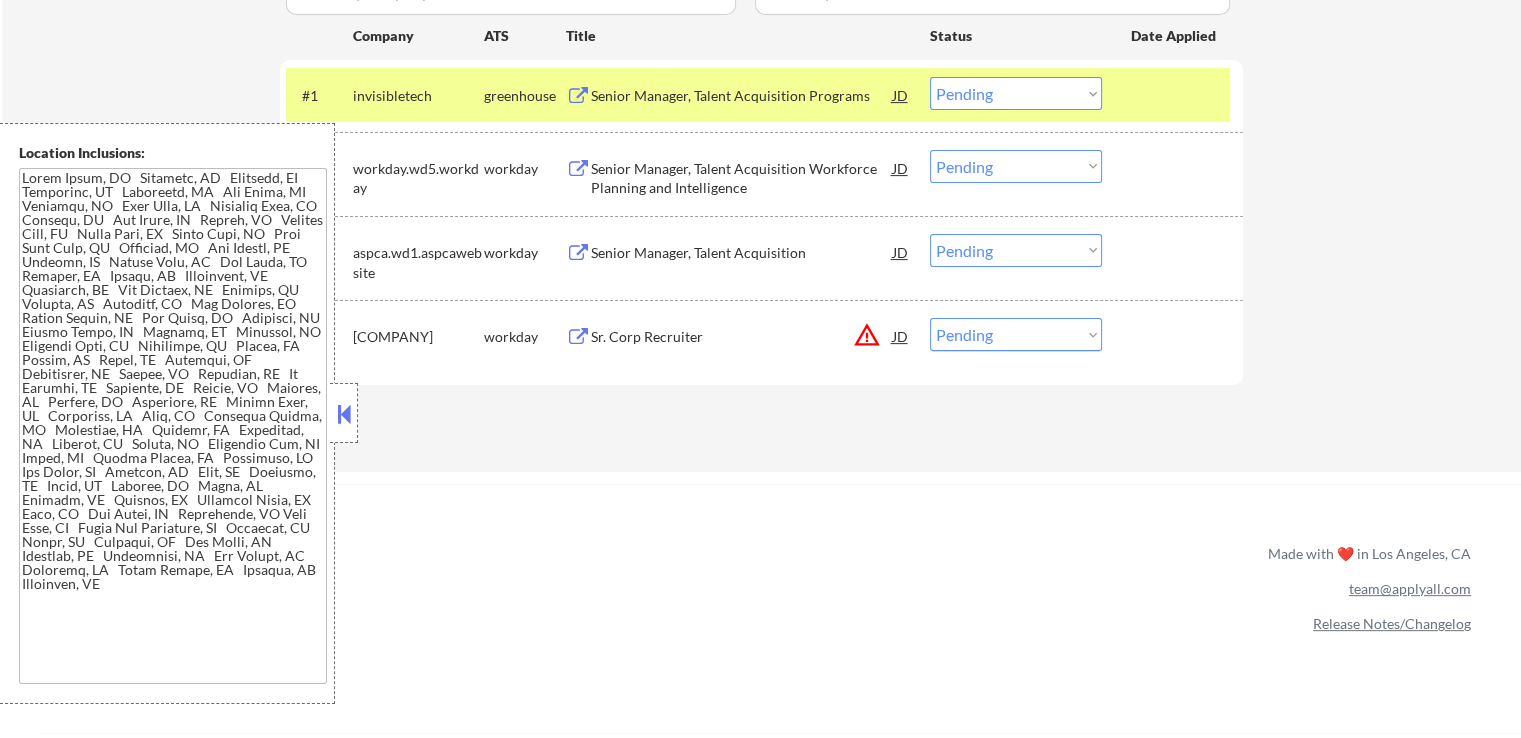 drag, startPoint x: 1026, startPoint y: 91, endPoint x: 1025, endPoint y: 105, distance: 14.035668 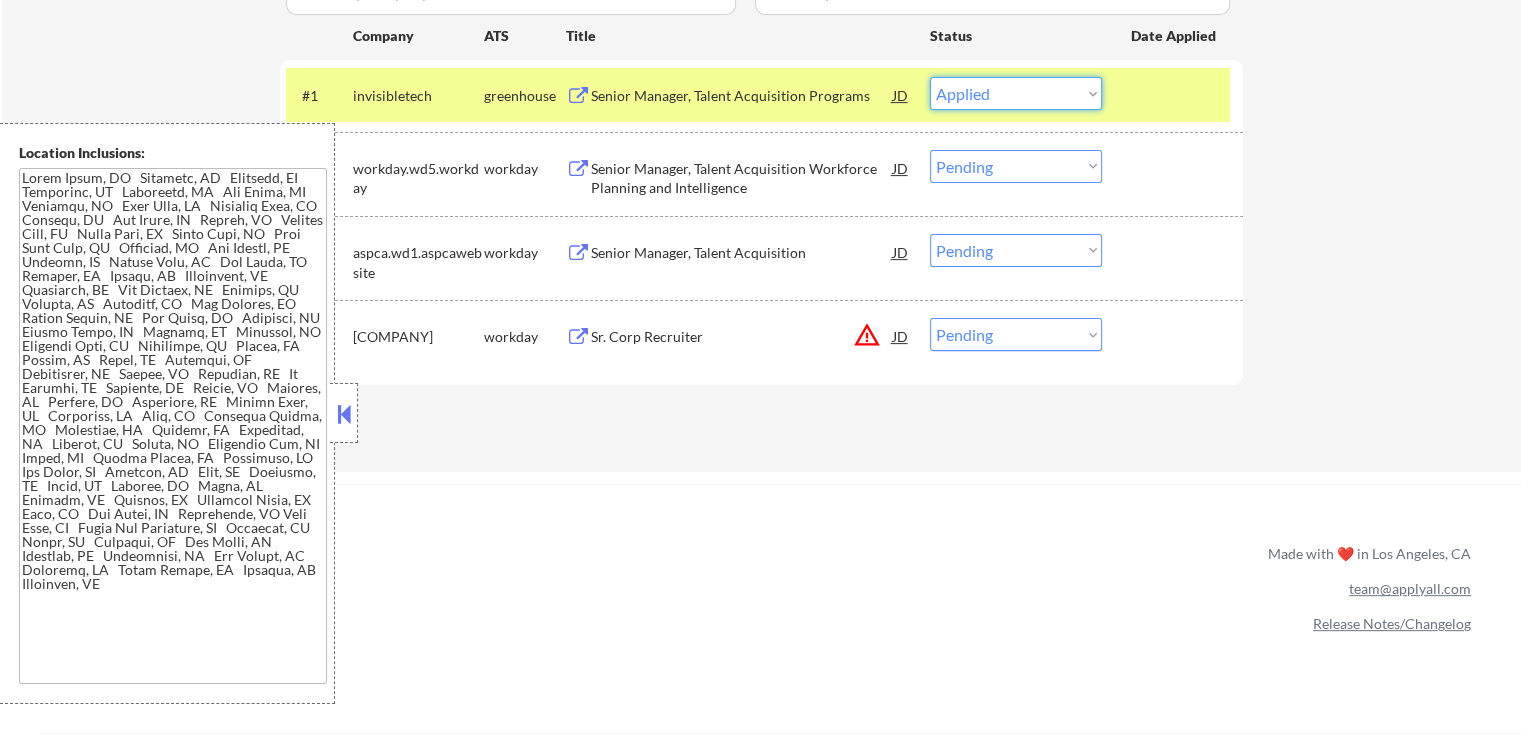 click on "Choose an option... Pending Applied Excluded (Questions) Excluded (Expired) Excluded (Location) Excluded (Bad Match) Excluded (Blocklist) Excluded (Salary) Excluded (Other)" at bounding box center (1016, 93) 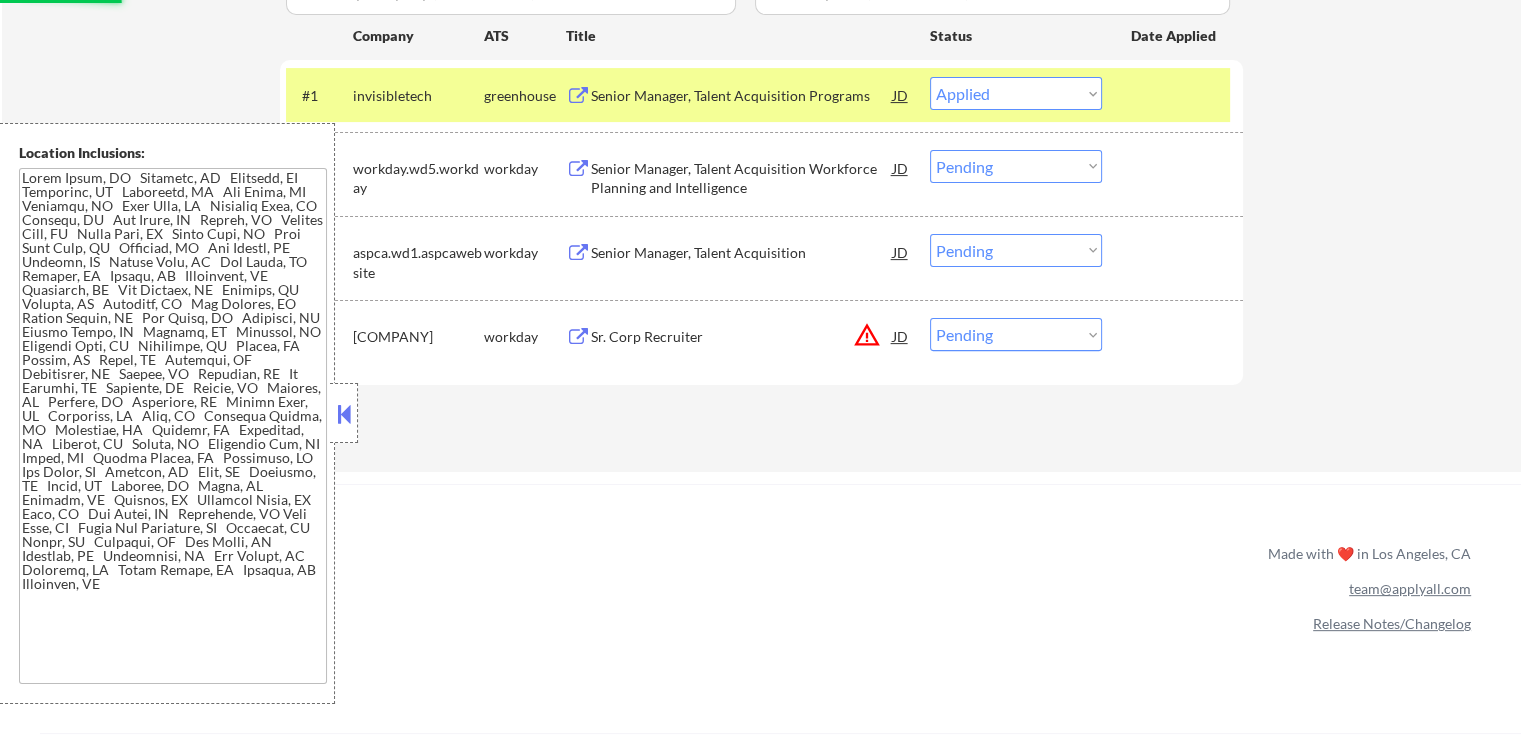 click on "Senior Manager, Talent Acquisition Workforce Planning and Intelligence" at bounding box center (742, 178) 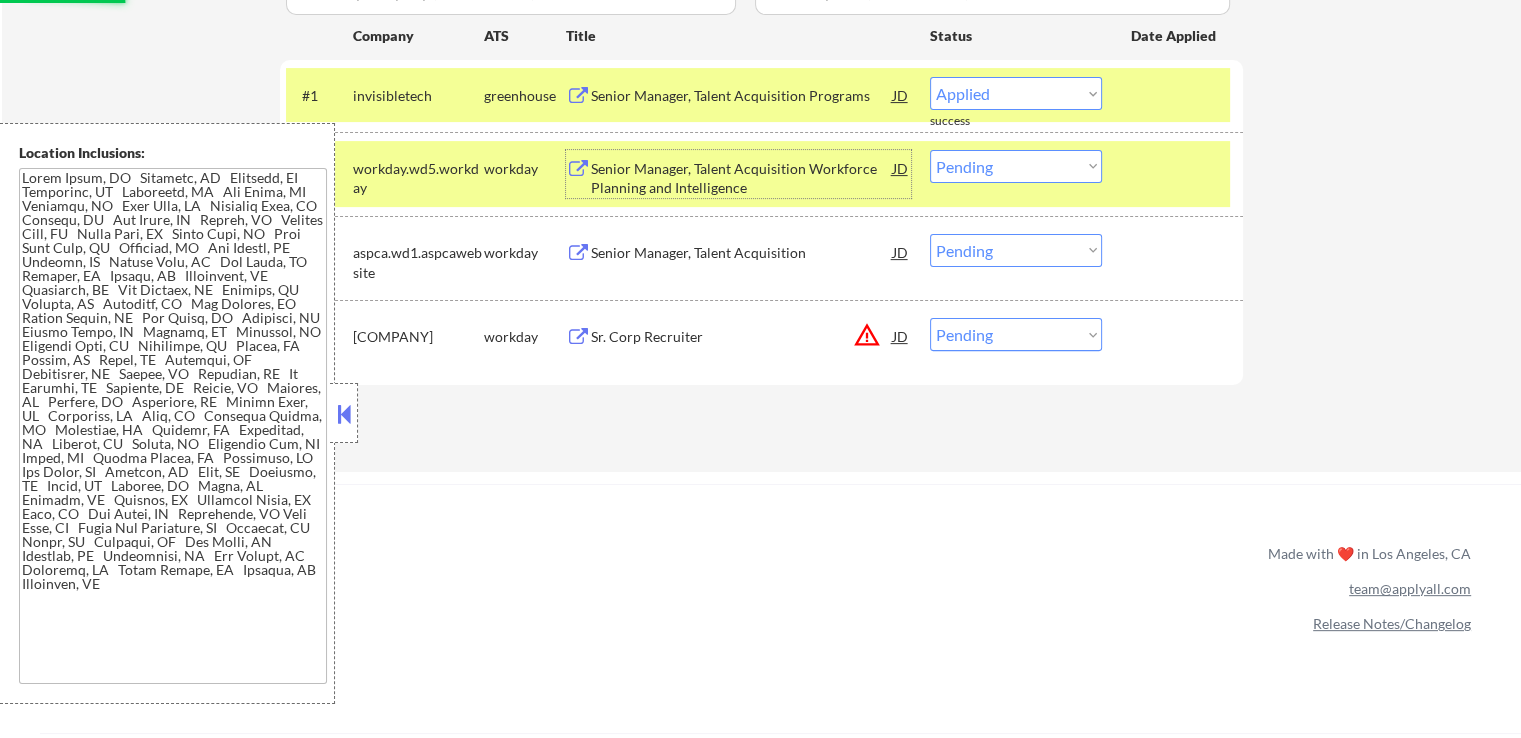 select on ""pending"" 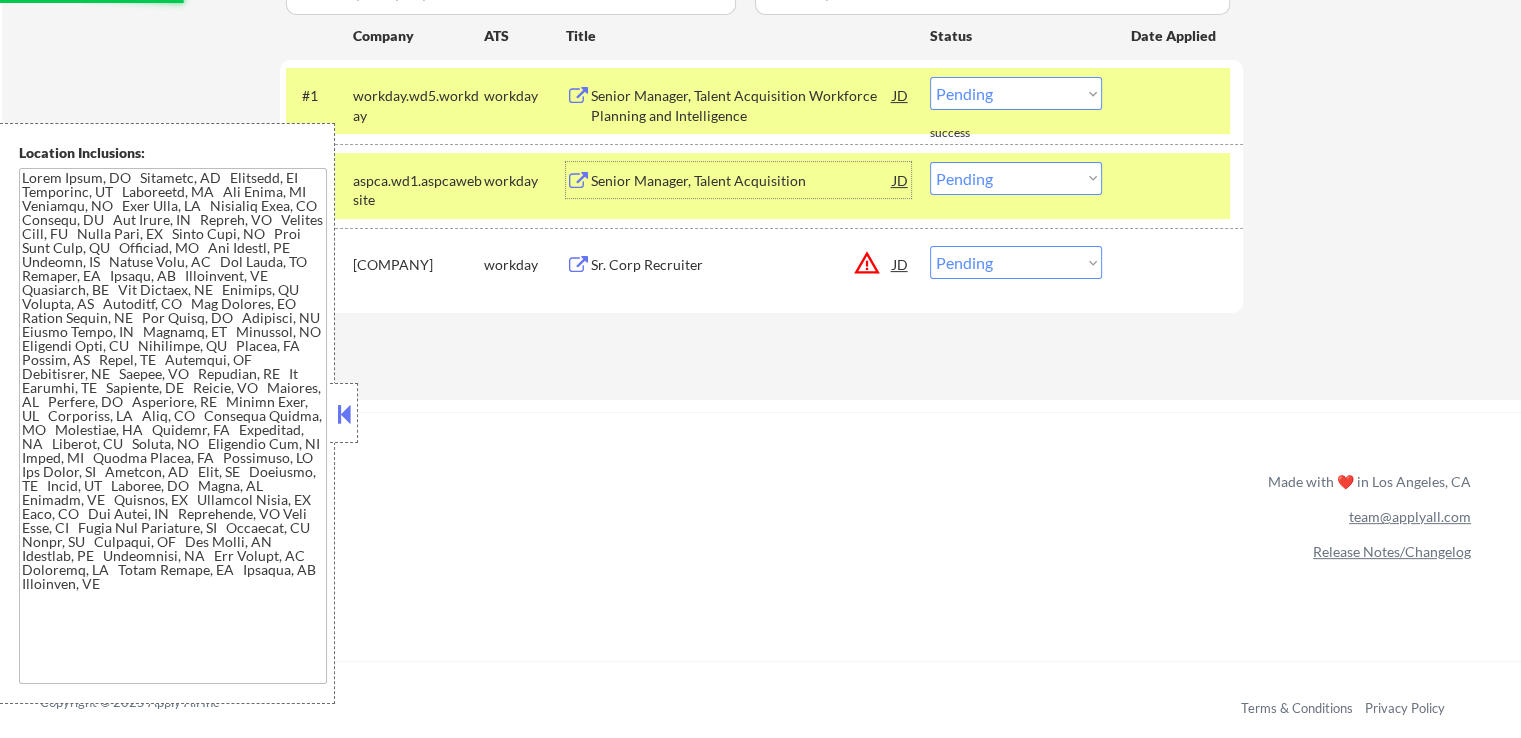 click on "Senior Manager, Talent Acquisition" at bounding box center [742, 181] 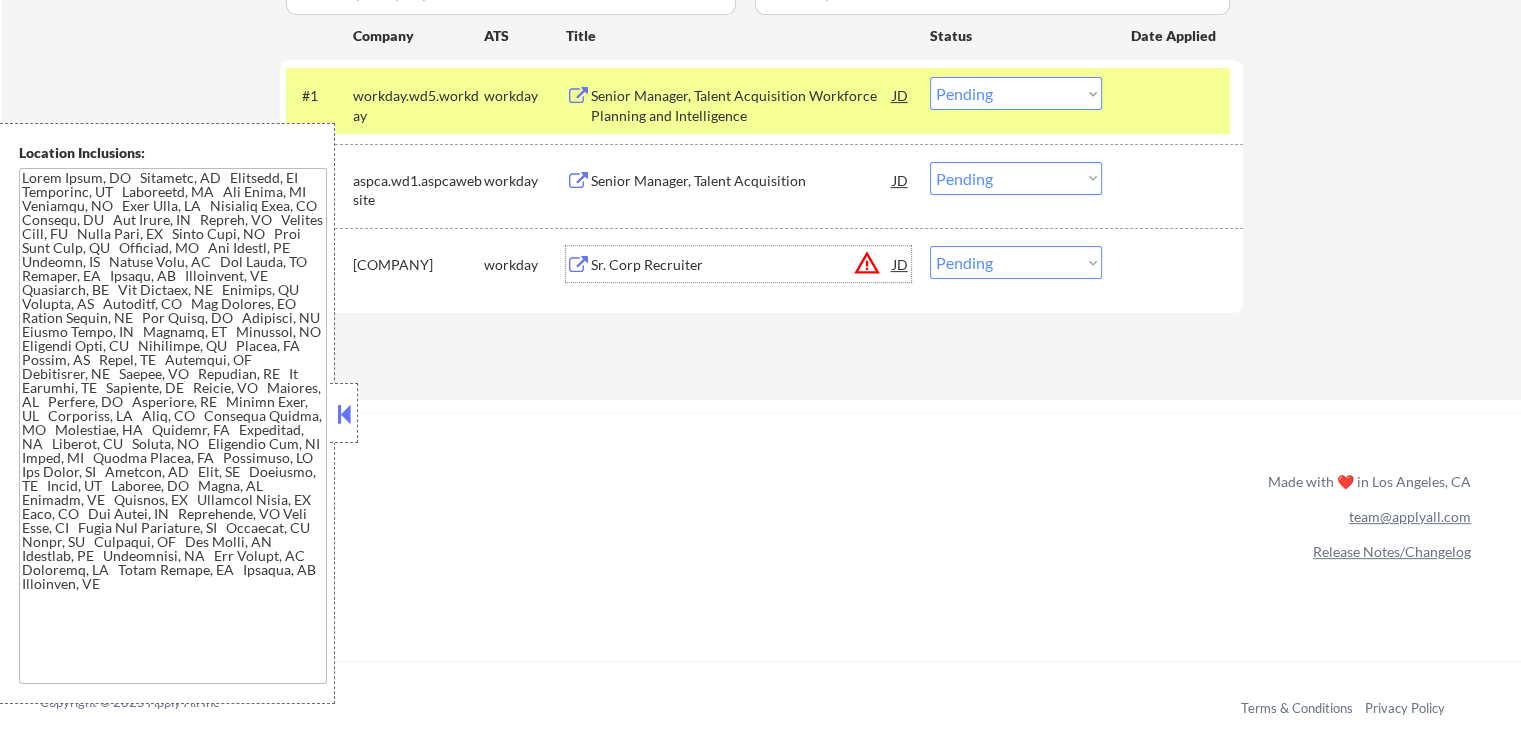 click on "Sr. Corp Recruiter" at bounding box center [742, 265] 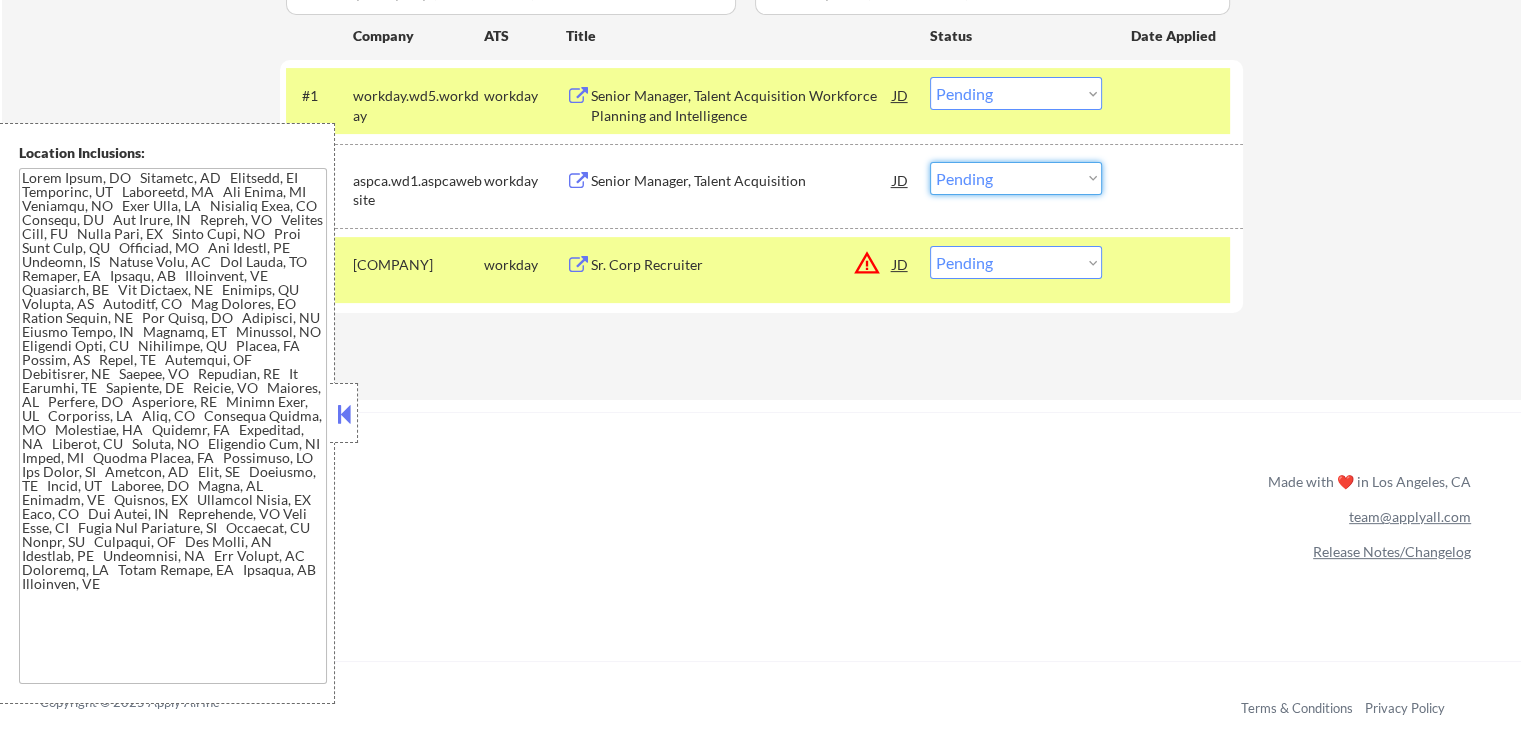 drag, startPoint x: 1028, startPoint y: 174, endPoint x: 1030, endPoint y: 189, distance: 15.132746 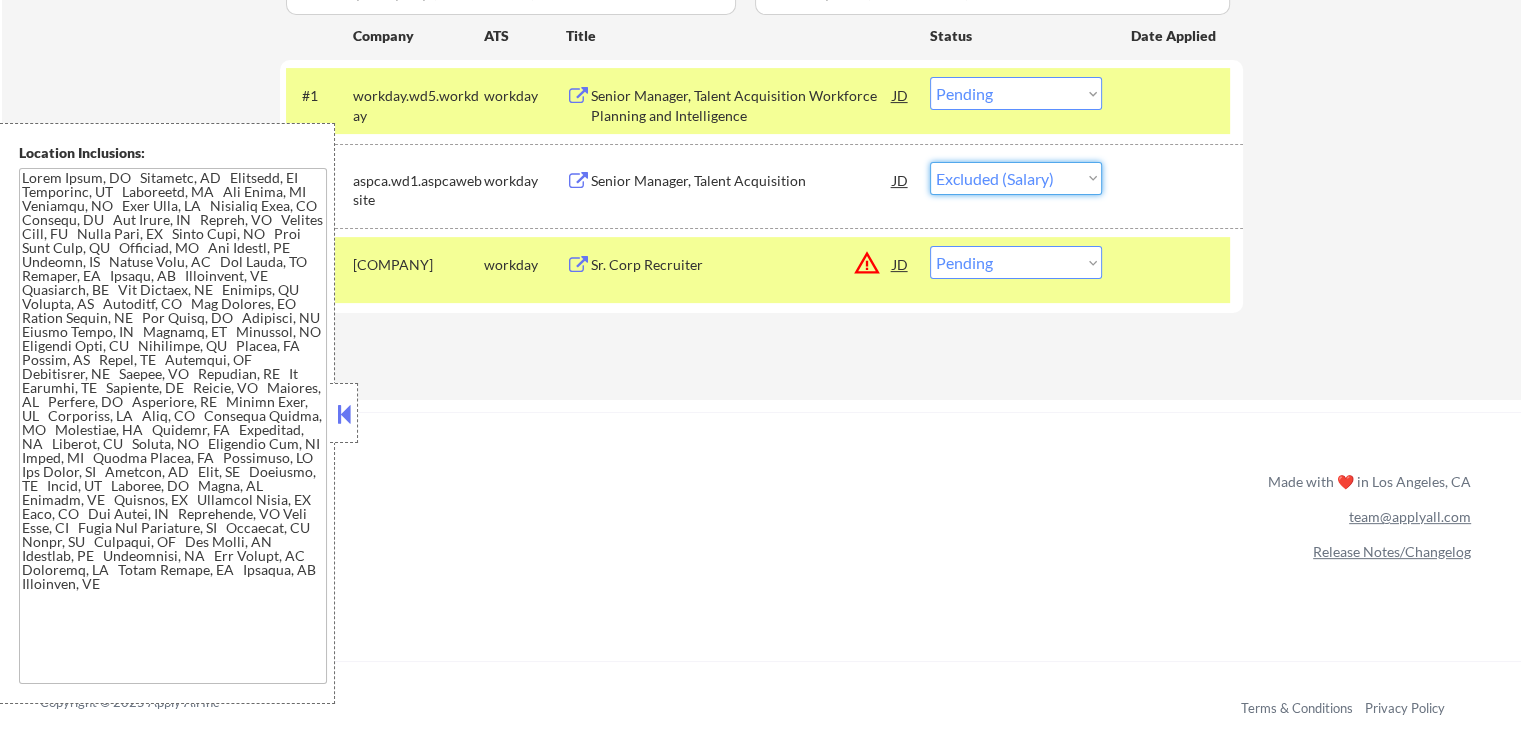 click on "Choose an option... Pending Applied Excluded (Questions) Excluded (Expired) Excluded (Location) Excluded (Bad Match) Excluded (Blocklist) Excluded (Salary) Excluded (Other)" at bounding box center (1016, 178) 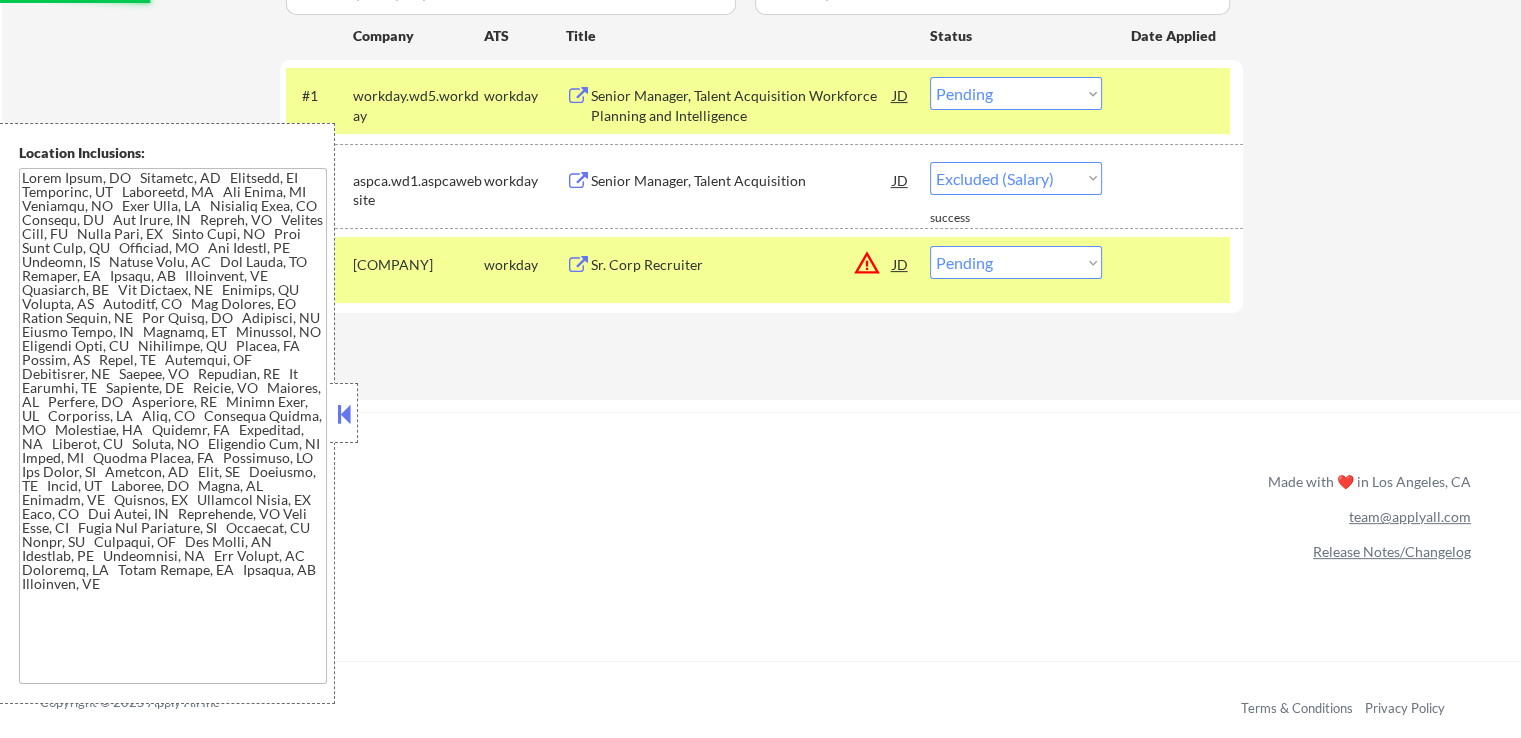 select on ""pending"" 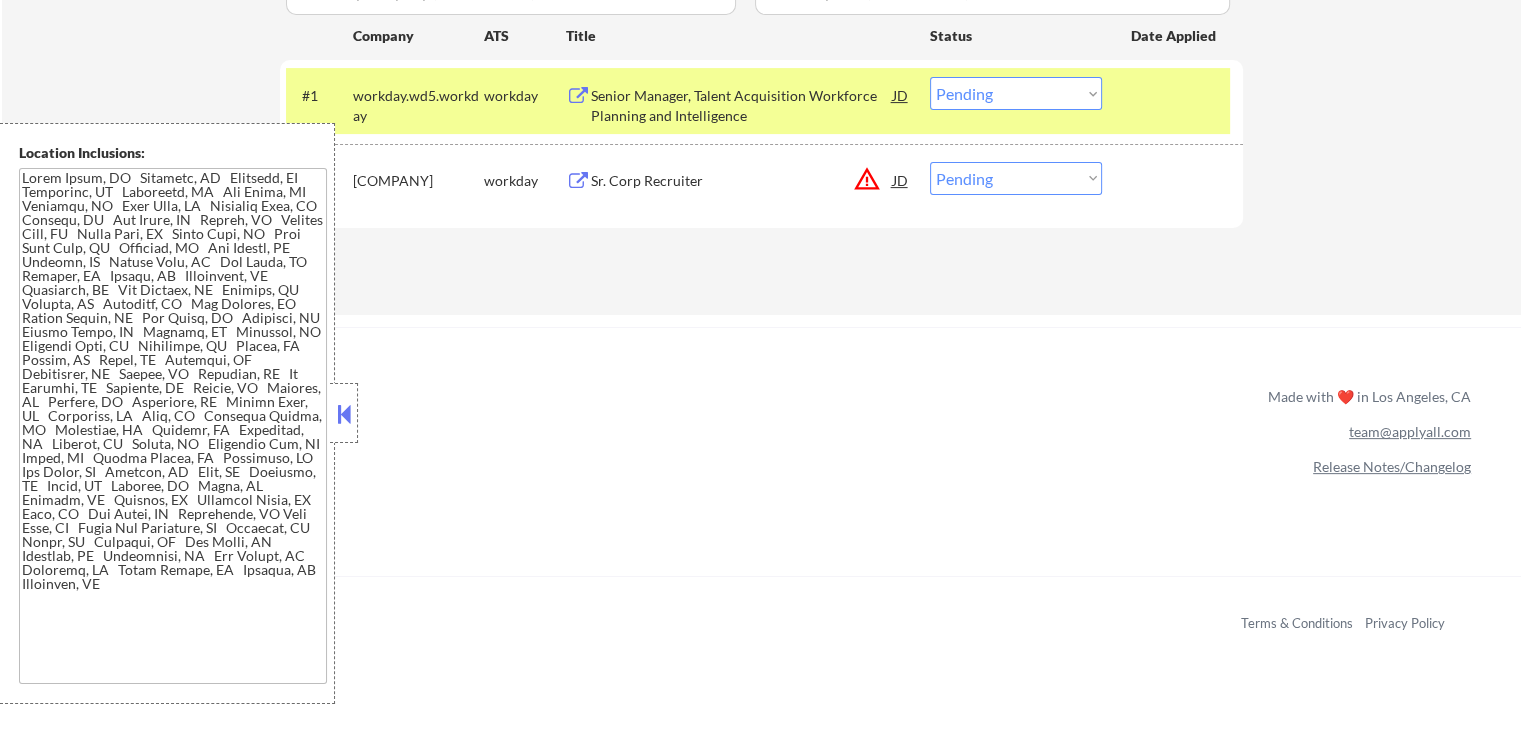 click on "Choose an option... Pending Applied Excluded (Questions) Excluded (Expired) Excluded (Location) Excluded (Bad Match) Excluded (Blocklist) Excluded (Salary) Excluded (Other)" at bounding box center (1016, 93) 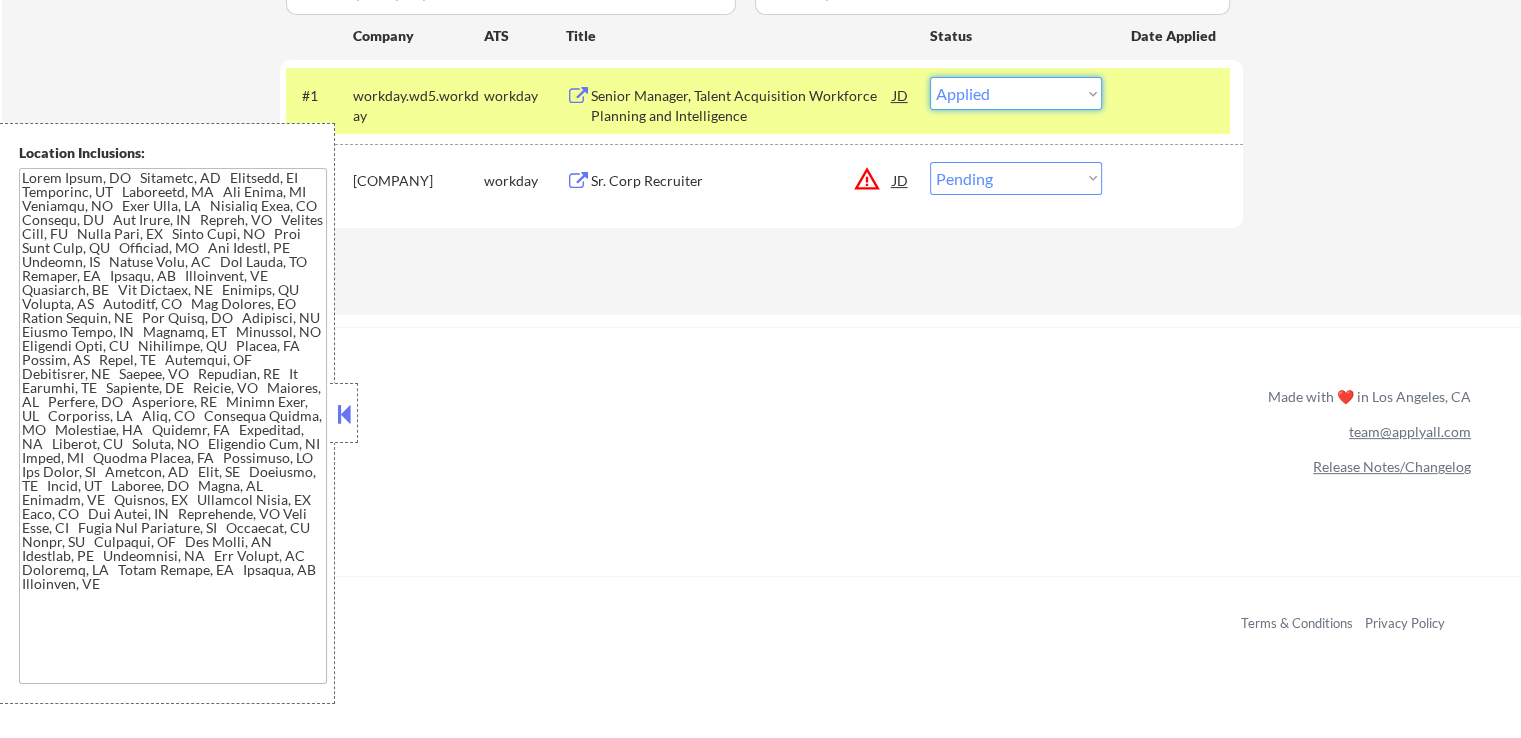 click on "Choose an option... Pending Applied Excluded (Questions) Excluded (Expired) Excluded (Location) Excluded (Bad Match) Excluded (Blocklist) Excluded (Salary) Excluded (Other)" at bounding box center (1016, 93) 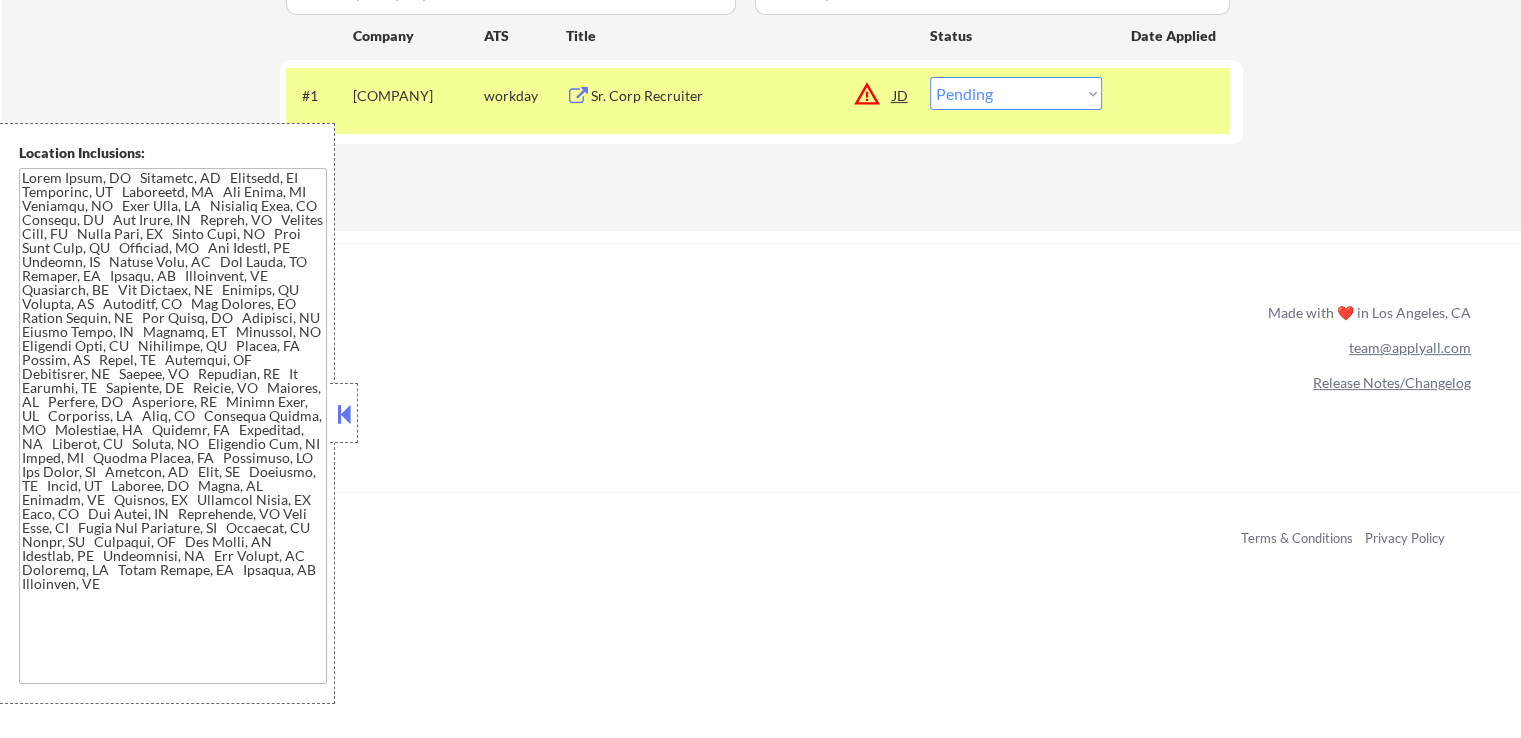 click on "Choose an option... Pending Applied Excluded (Questions) Excluded (Expired) Excluded (Location) Excluded (Bad Match) Excluded (Blocklist) Excluded (Salary) Excluded (Other)" at bounding box center (1016, 93) 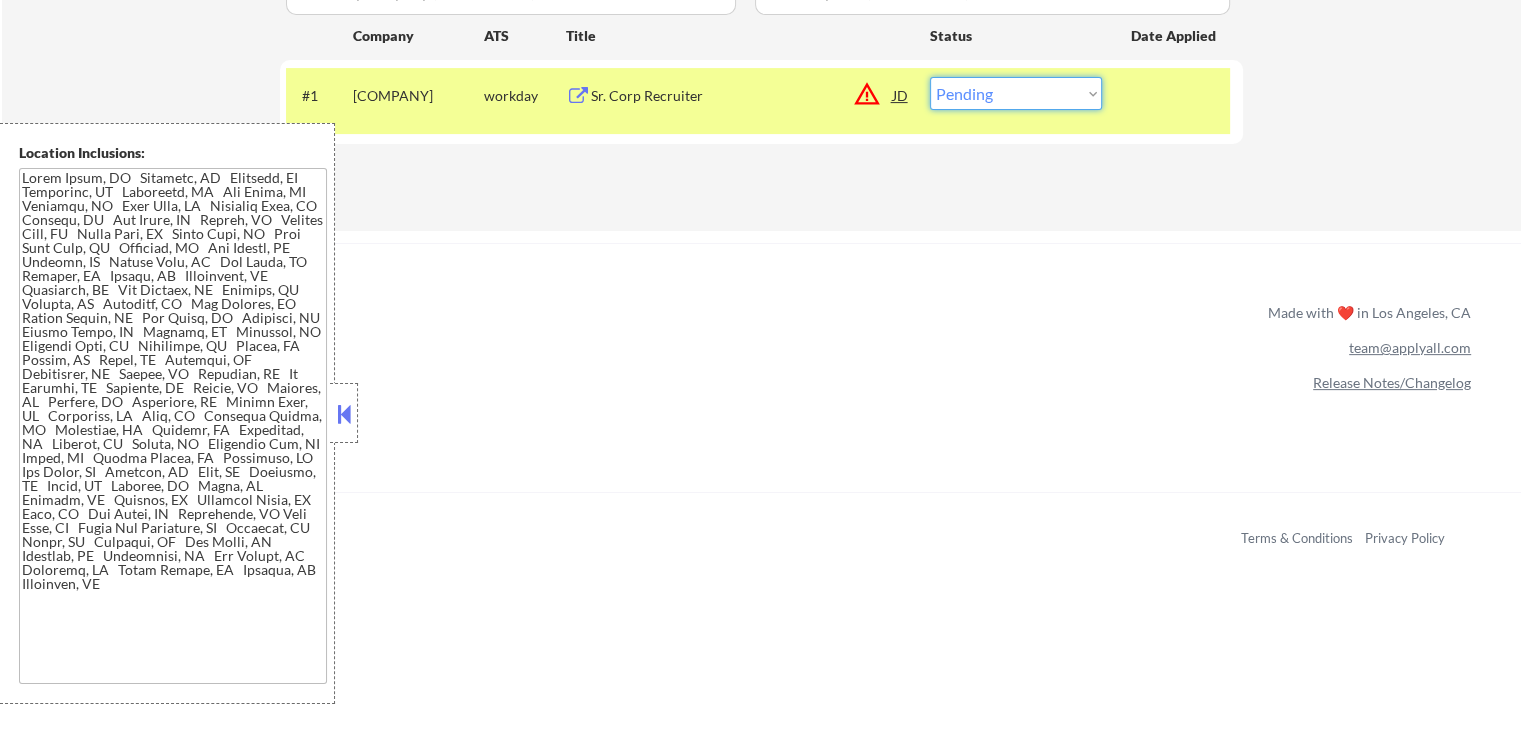 select on ""applied"" 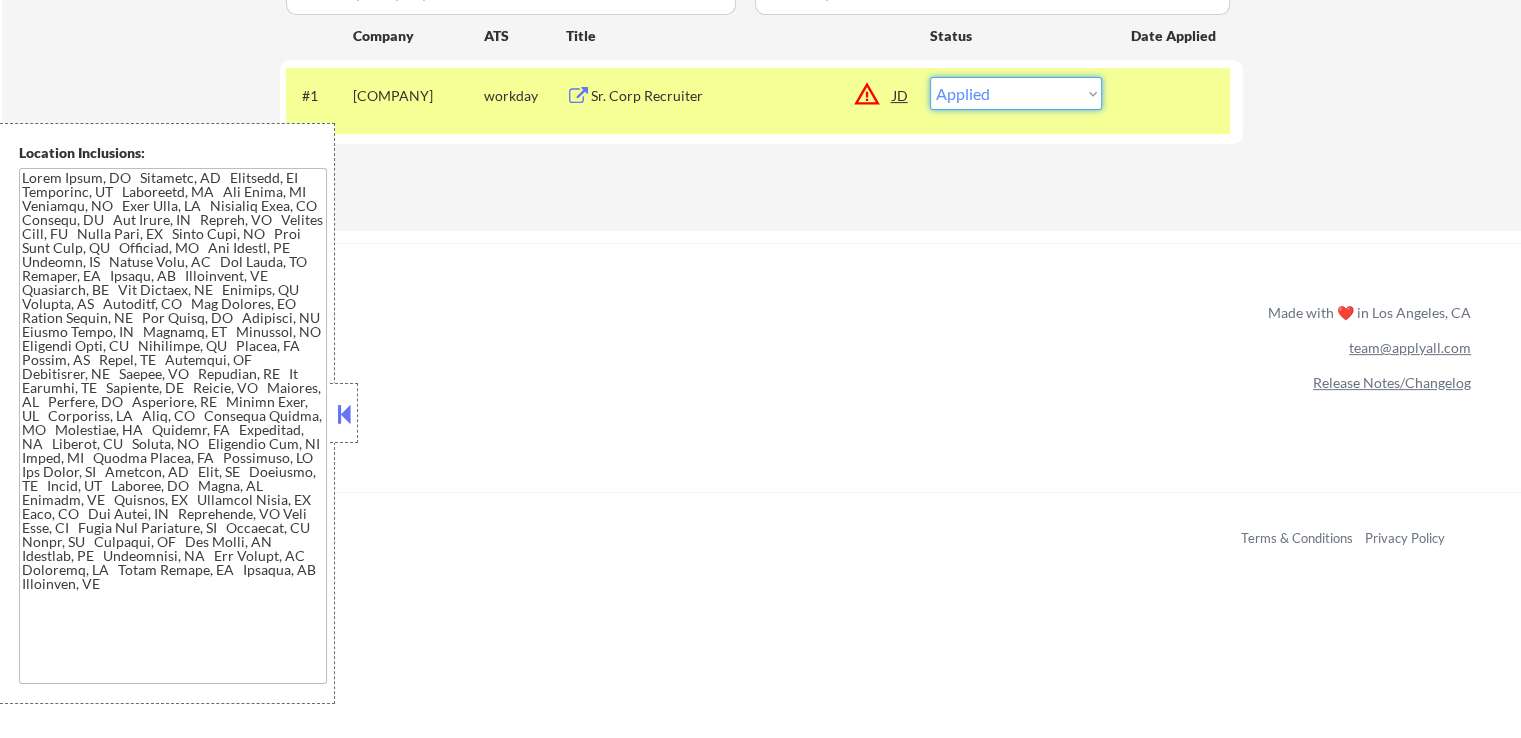 click on "Choose an option... Pending Applied Excluded (Questions) Excluded (Expired) Excluded (Location) Excluded (Bad Match) Excluded (Blocklist) Excluded (Salary) Excluded (Other)" at bounding box center [1016, 93] 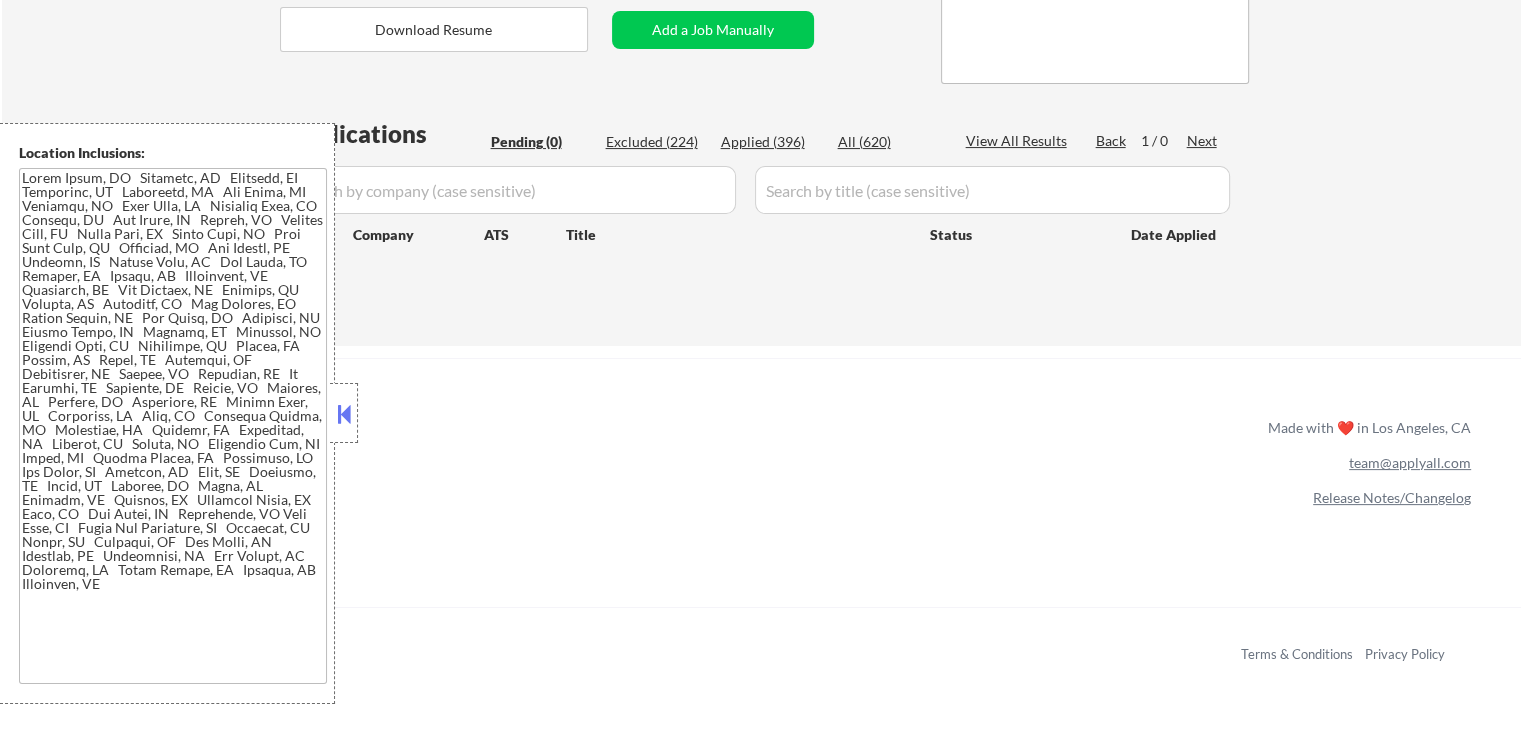 scroll, scrollTop: 400, scrollLeft: 0, axis: vertical 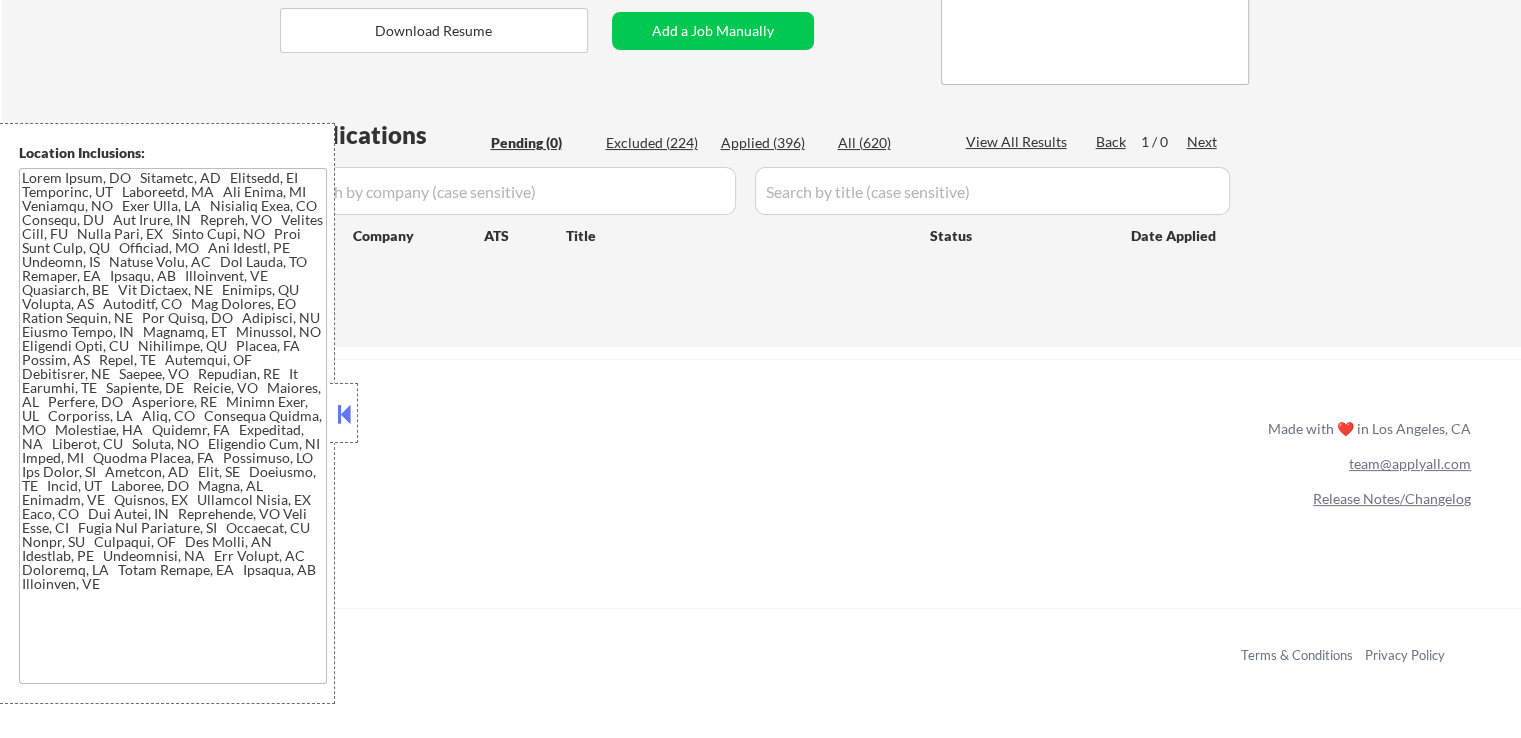 click on "Applied (396)" at bounding box center (771, 143) 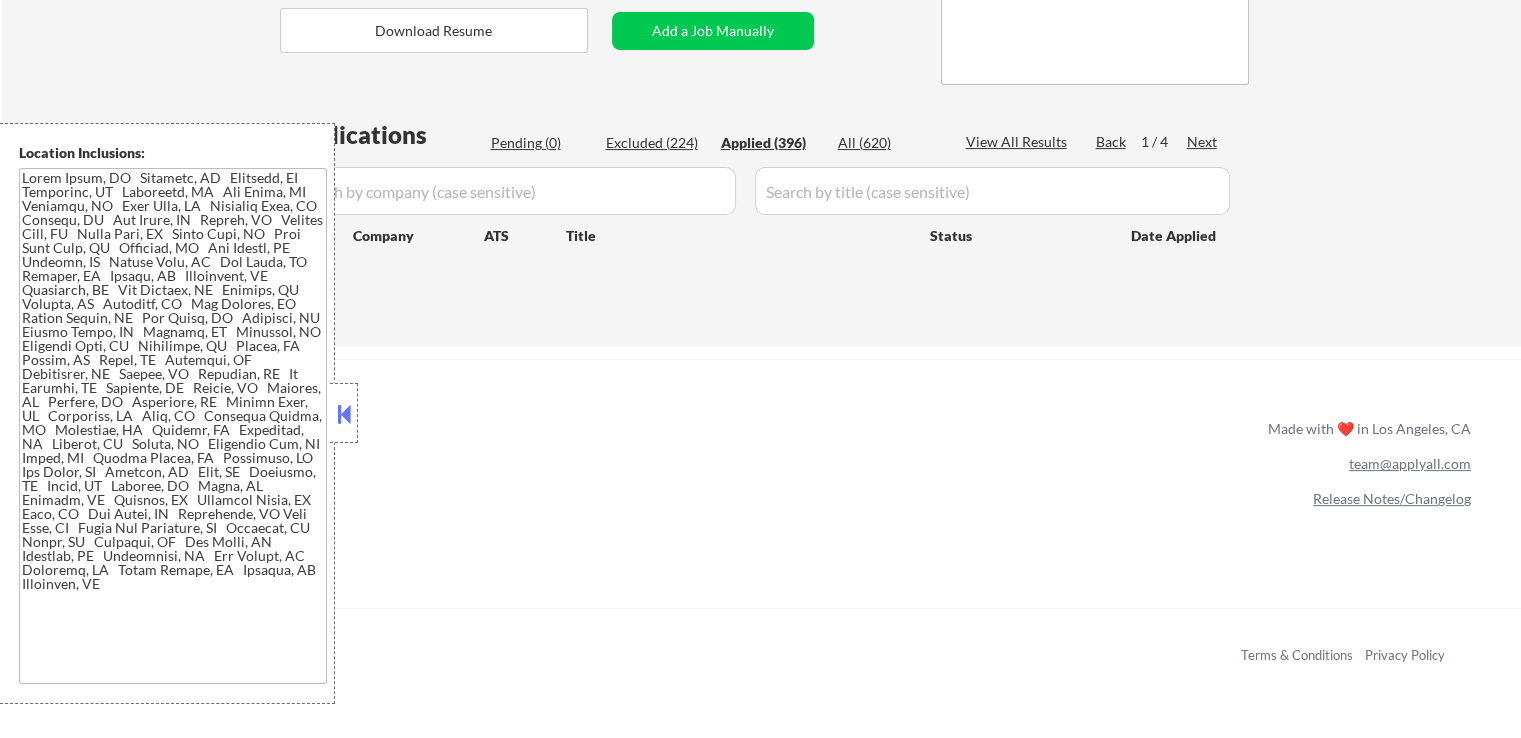 select on ""applied"" 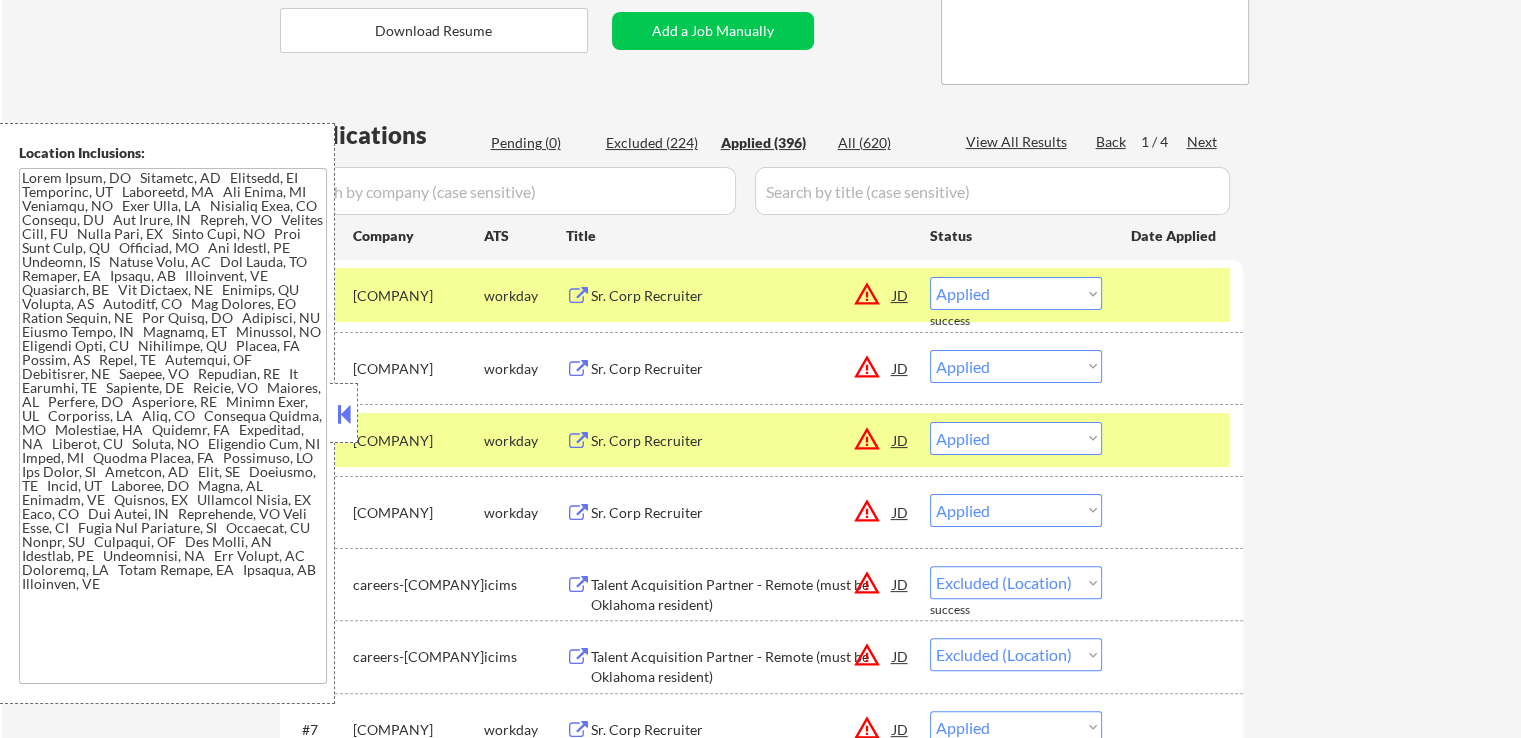 select on ""applied"" 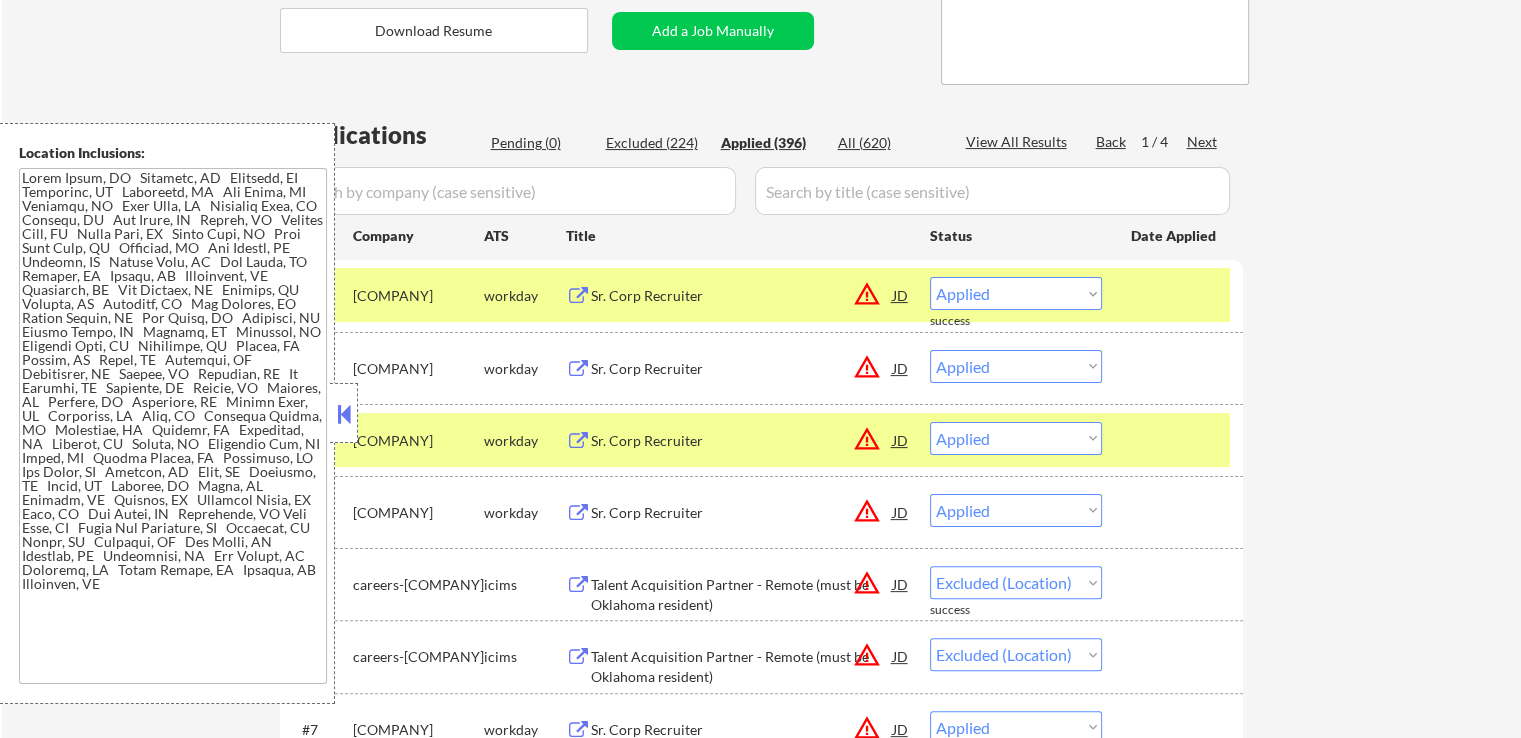 select on ""applied"" 